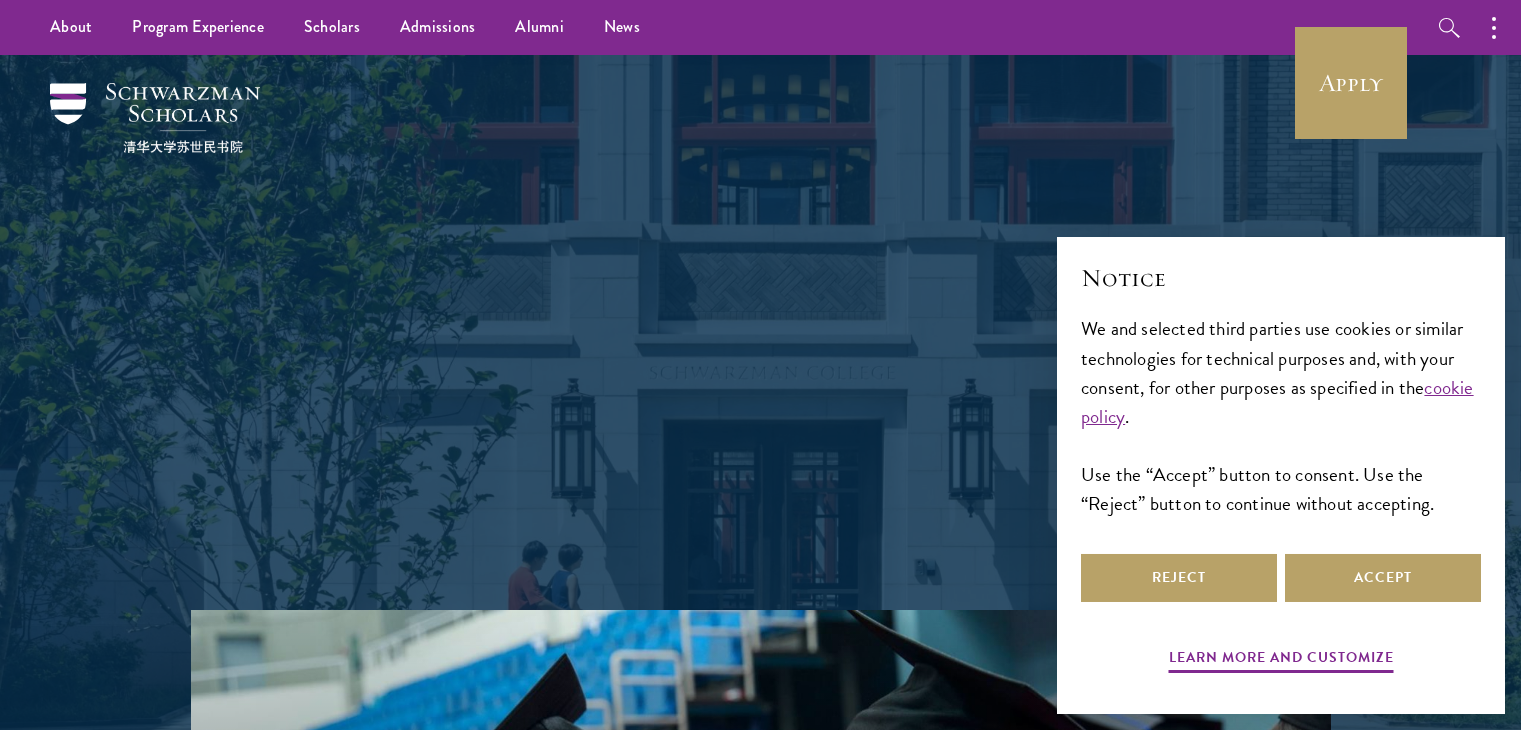 scroll, scrollTop: 0, scrollLeft: 0, axis: both 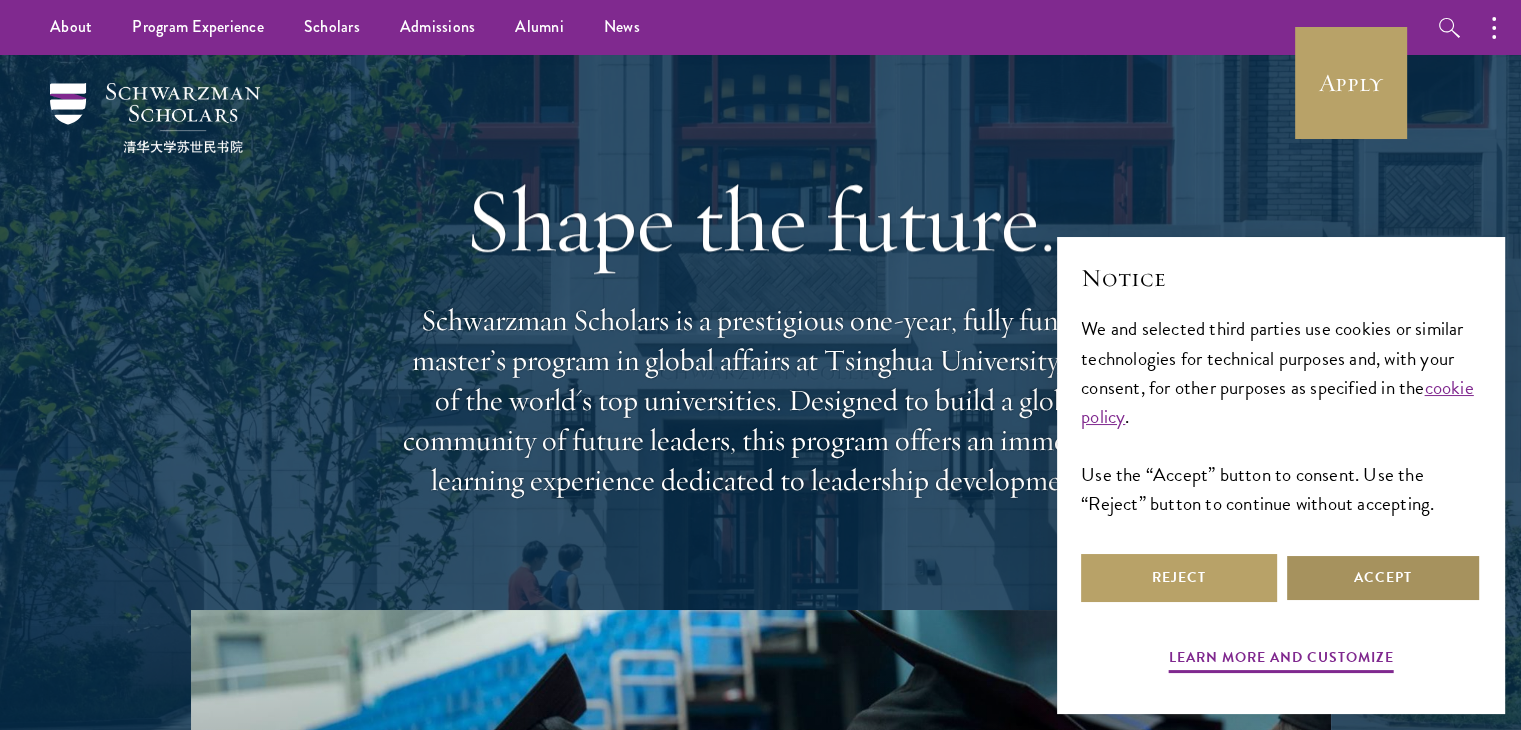 click on "Accept" at bounding box center [1383, 578] 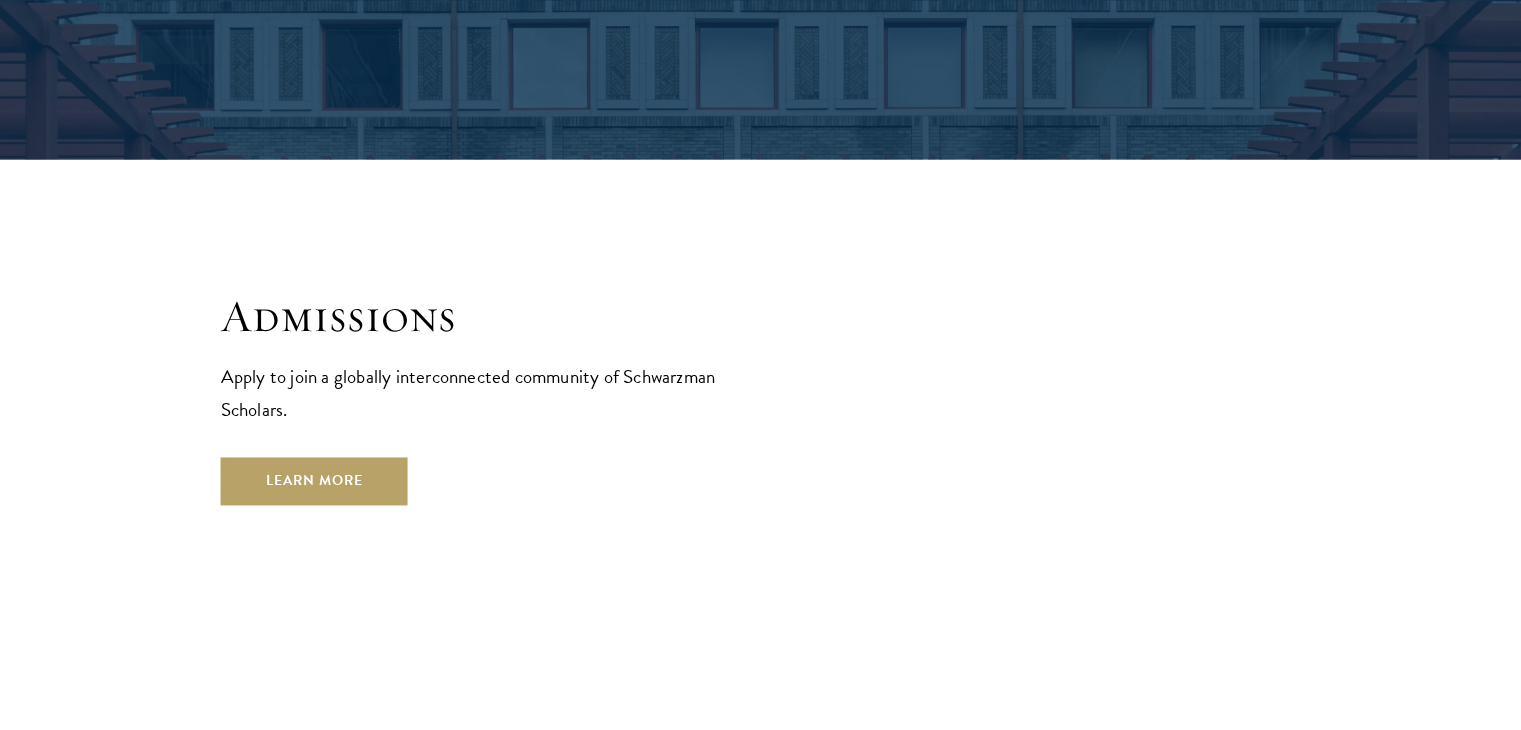 scroll, scrollTop: 3160, scrollLeft: 0, axis: vertical 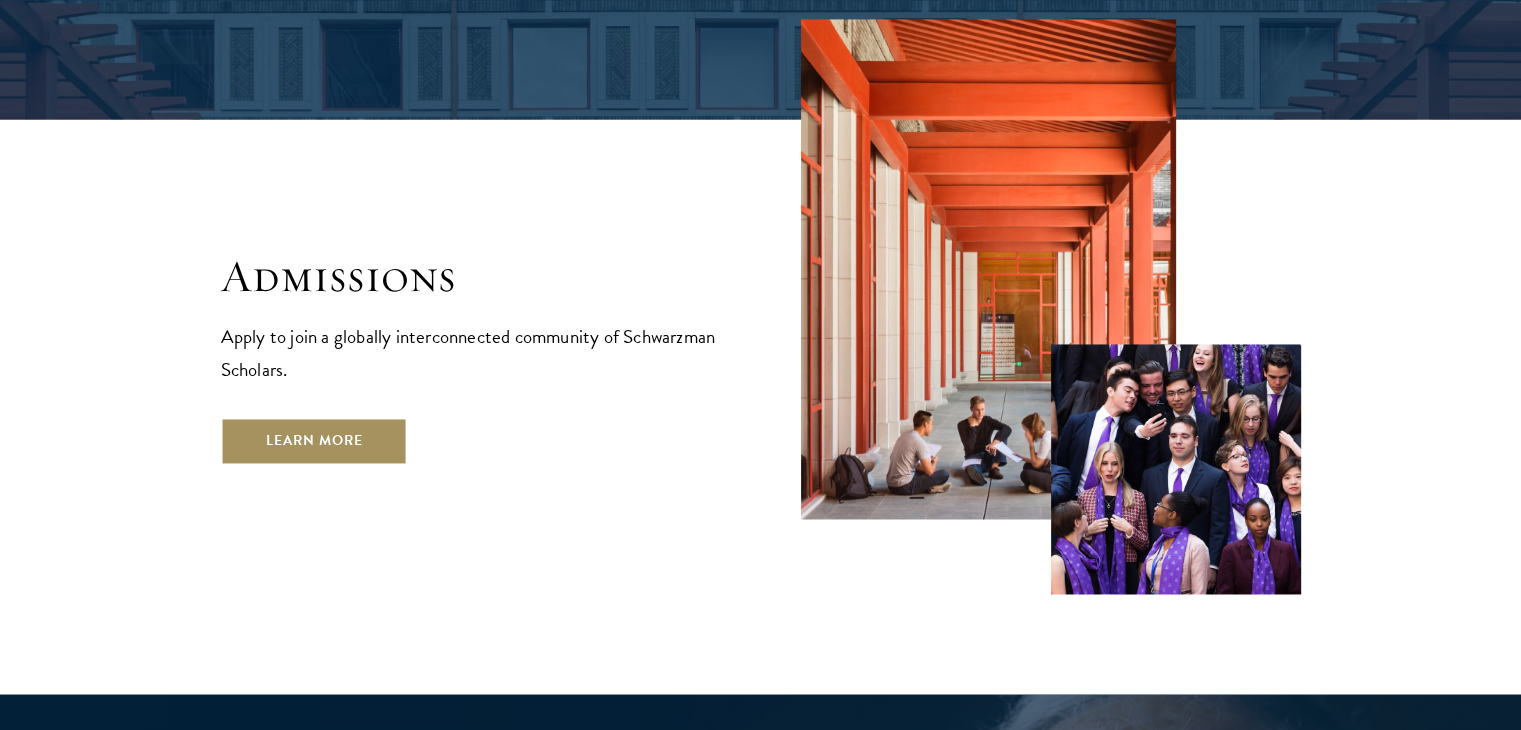 click on "Learn More" at bounding box center (314, 440) 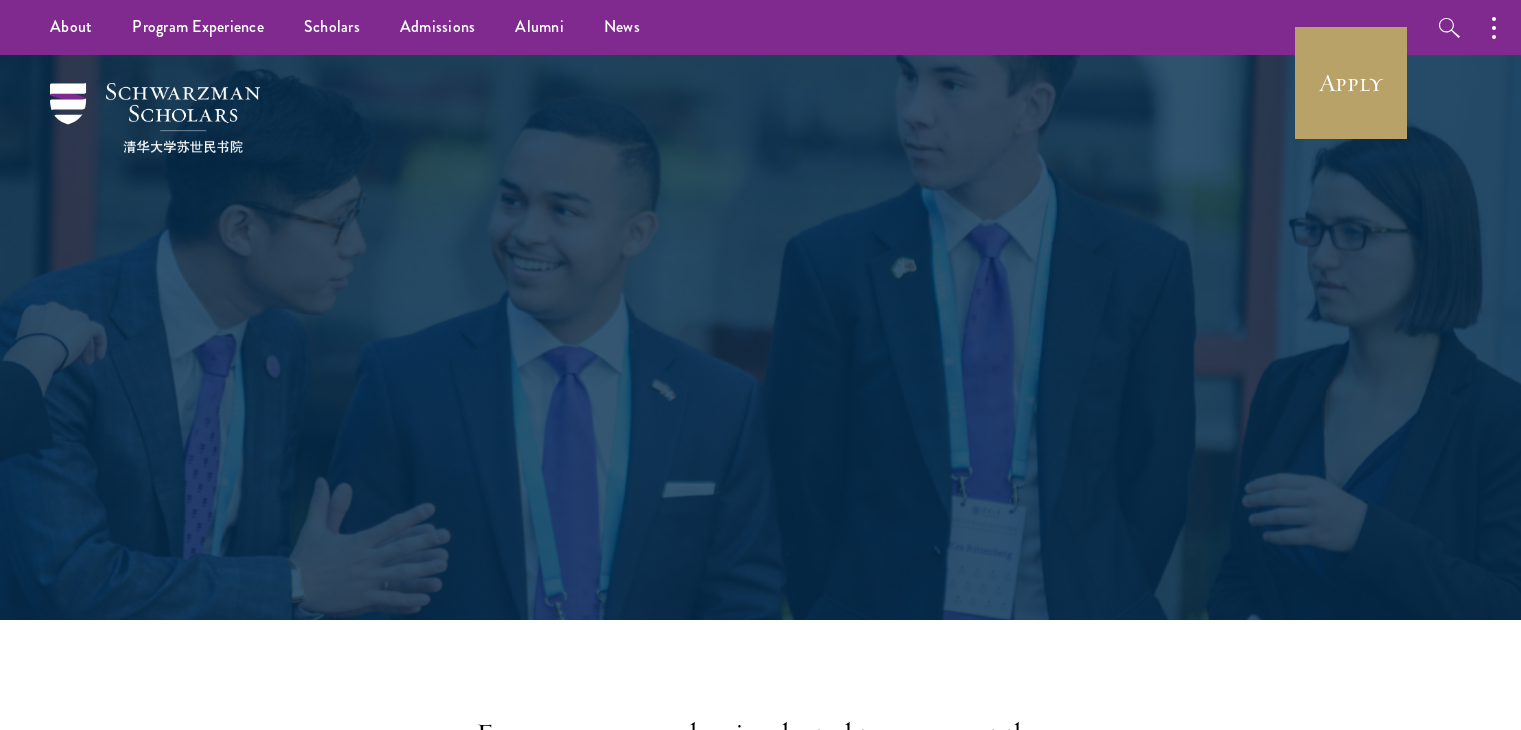 scroll, scrollTop: 0, scrollLeft: 0, axis: both 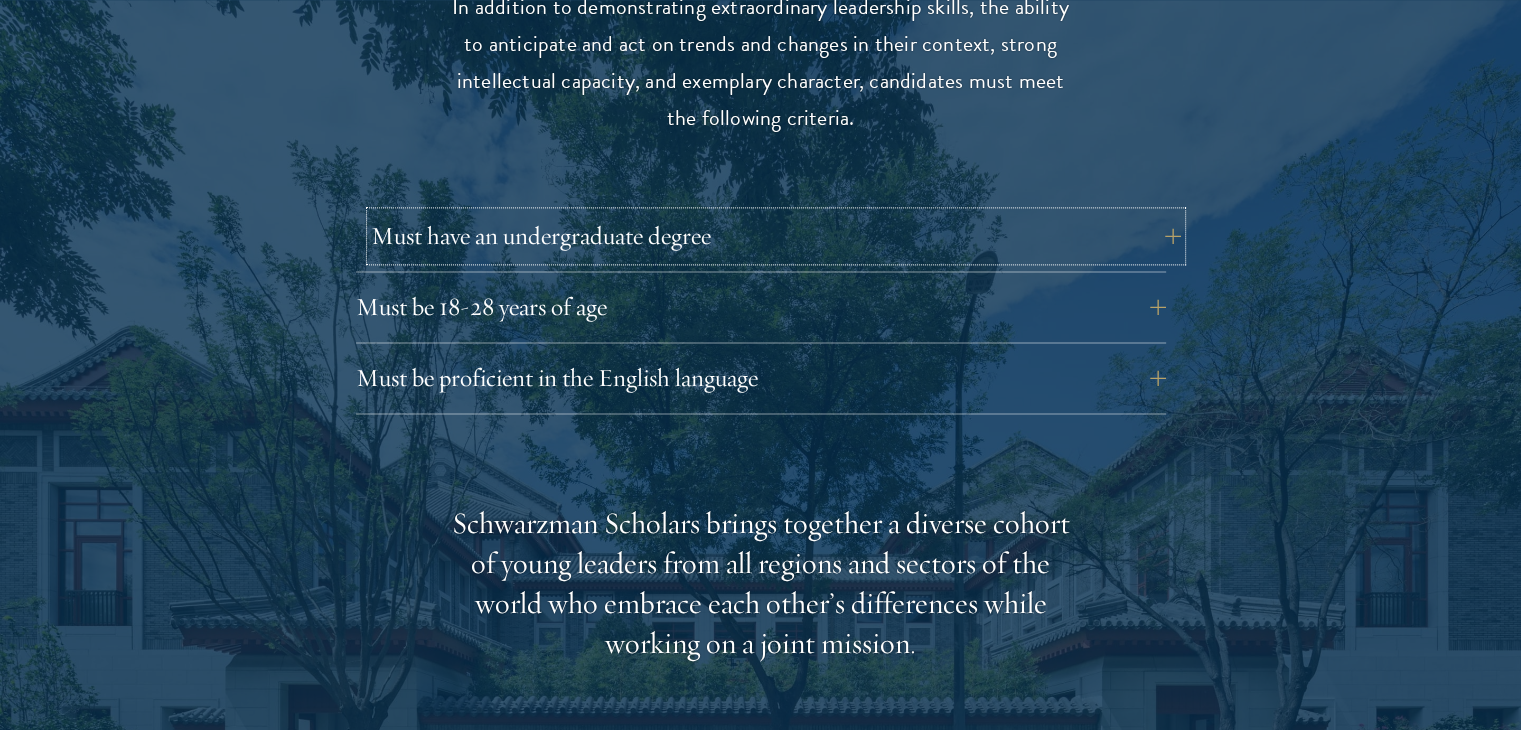 click on "Must have an undergraduate degree" at bounding box center [776, 236] 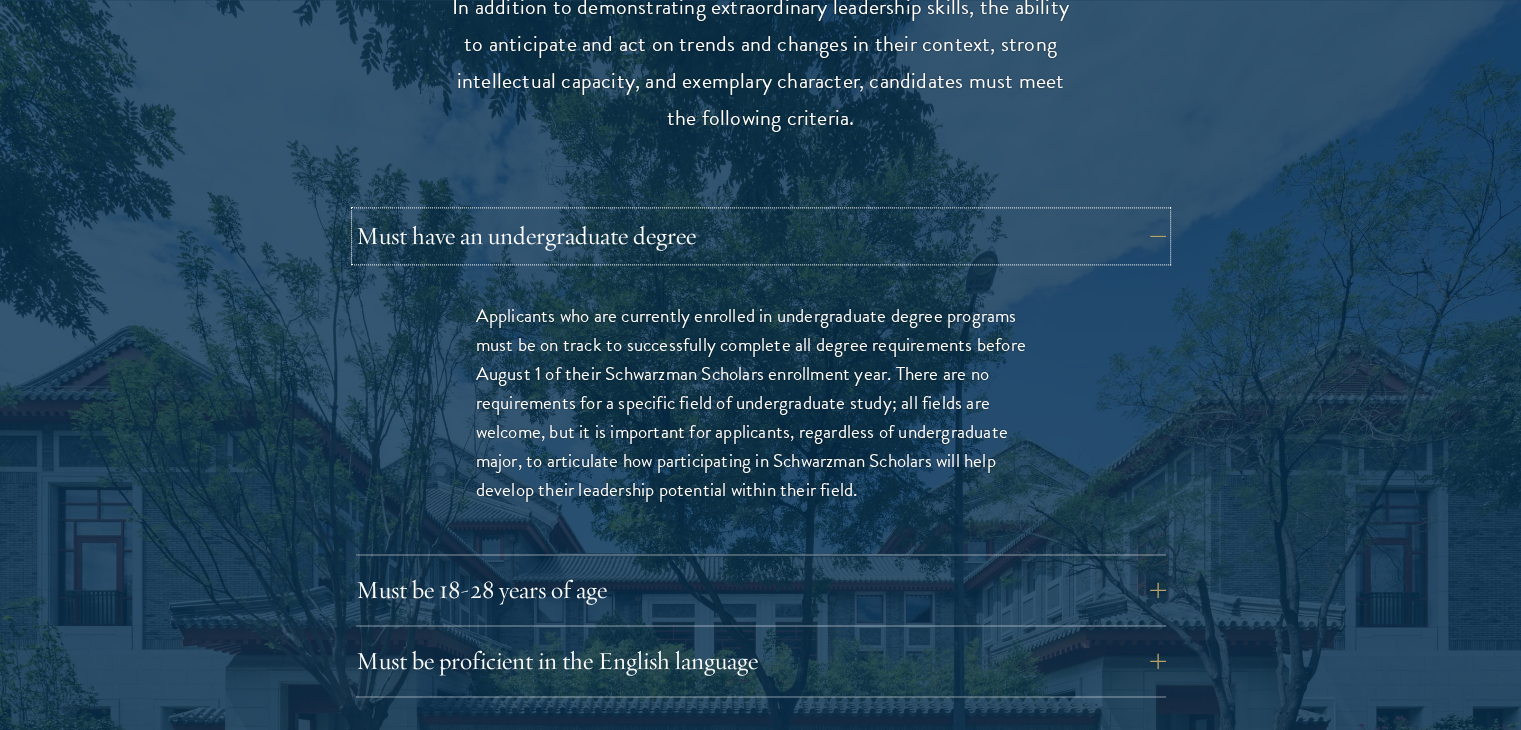 type 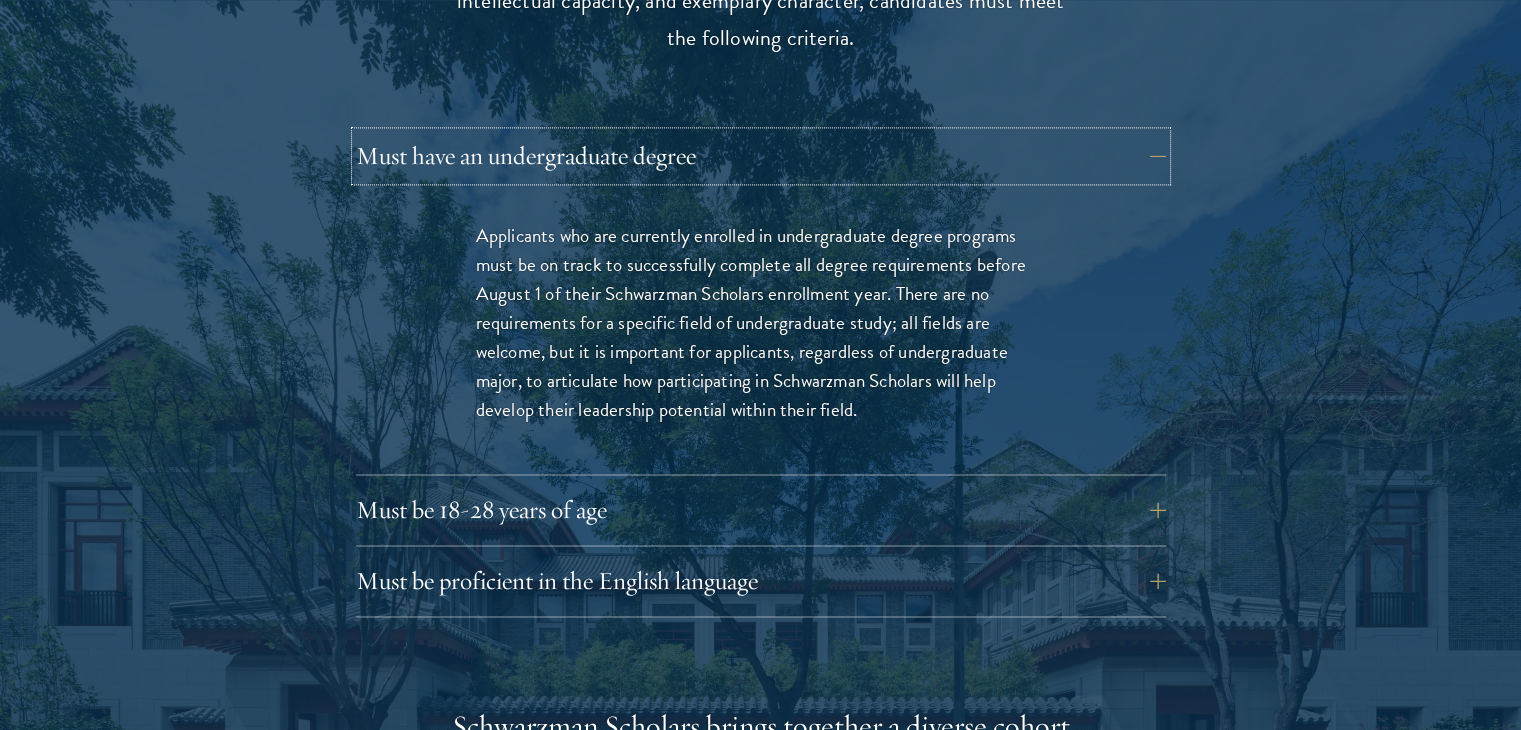 scroll, scrollTop: 2840, scrollLeft: 0, axis: vertical 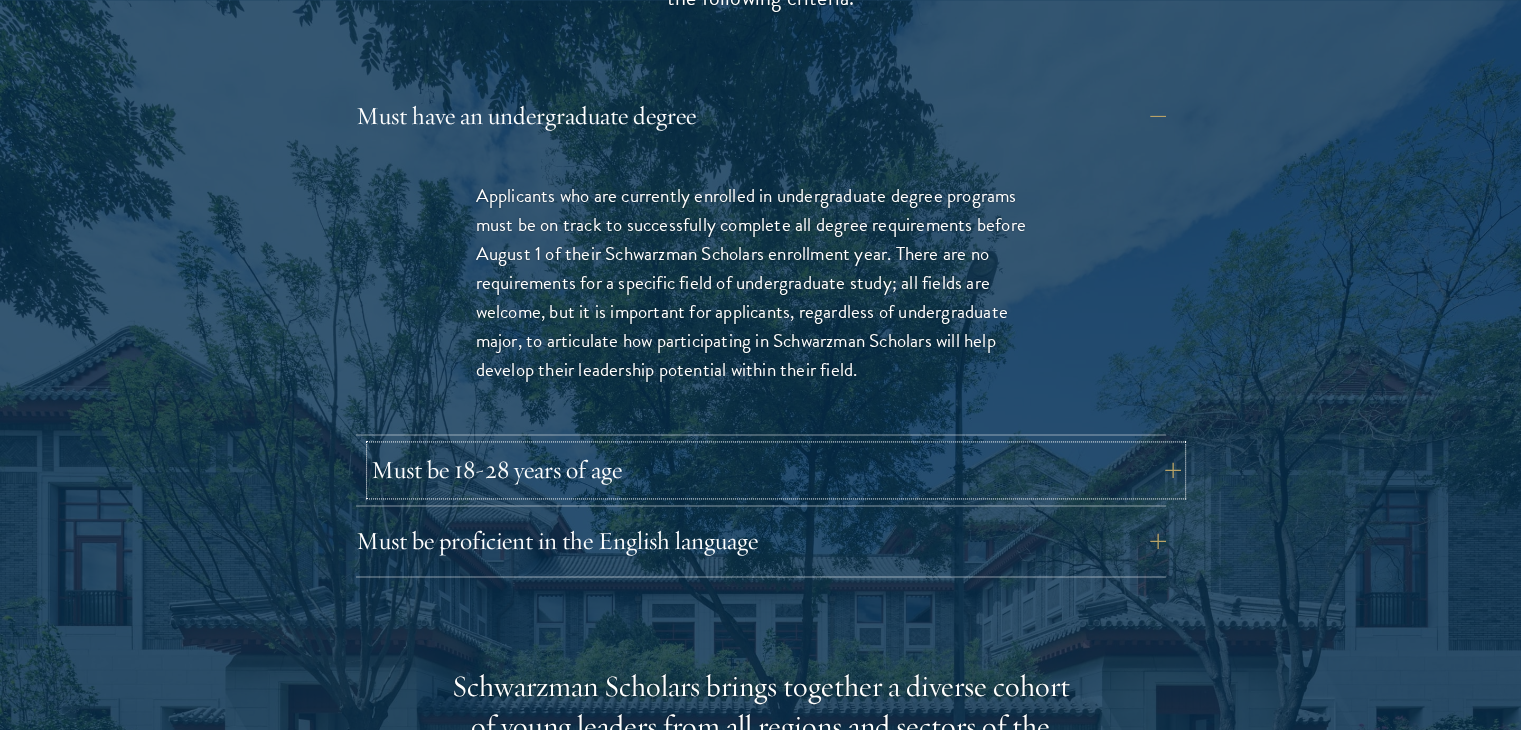 click on "Must be 18-28 years of age" at bounding box center (776, 470) 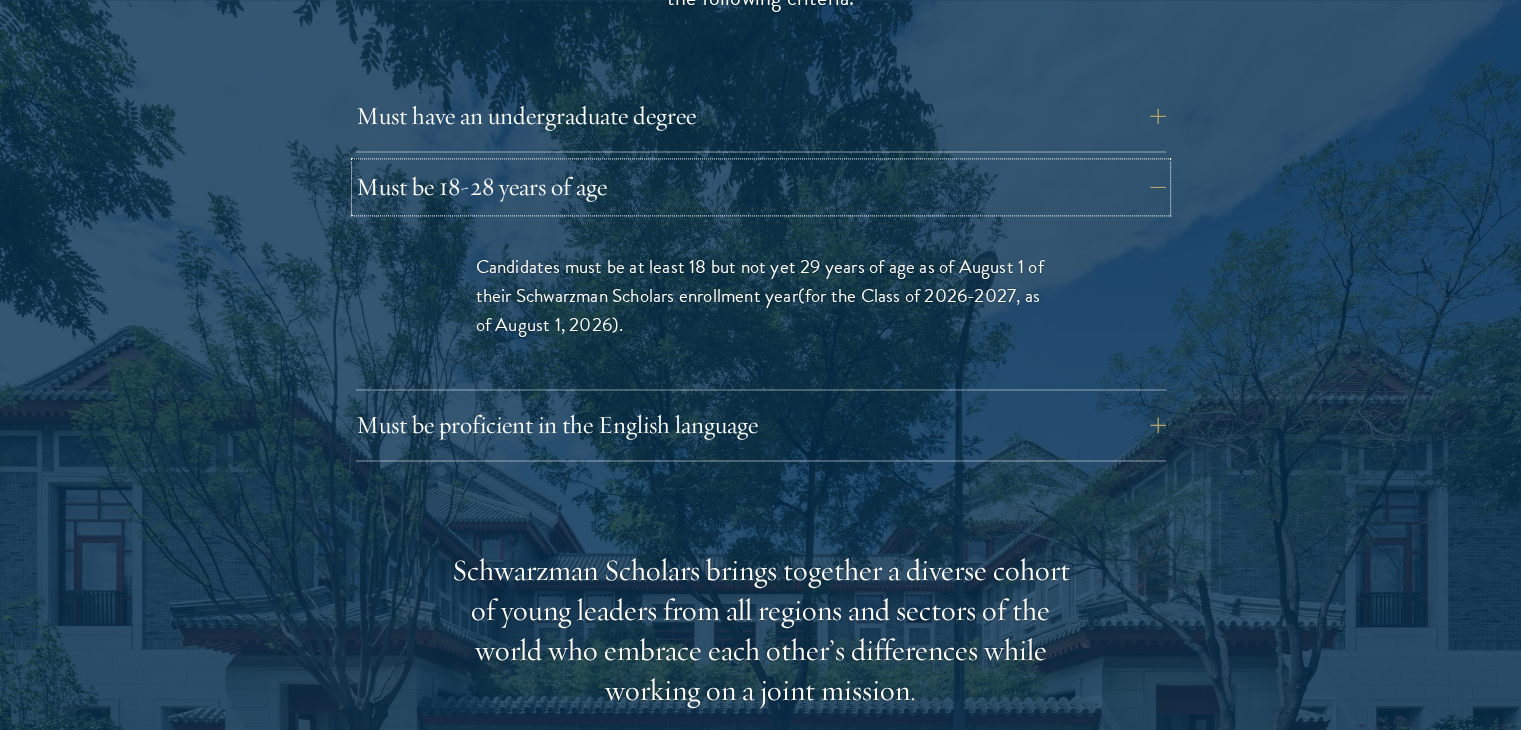 type 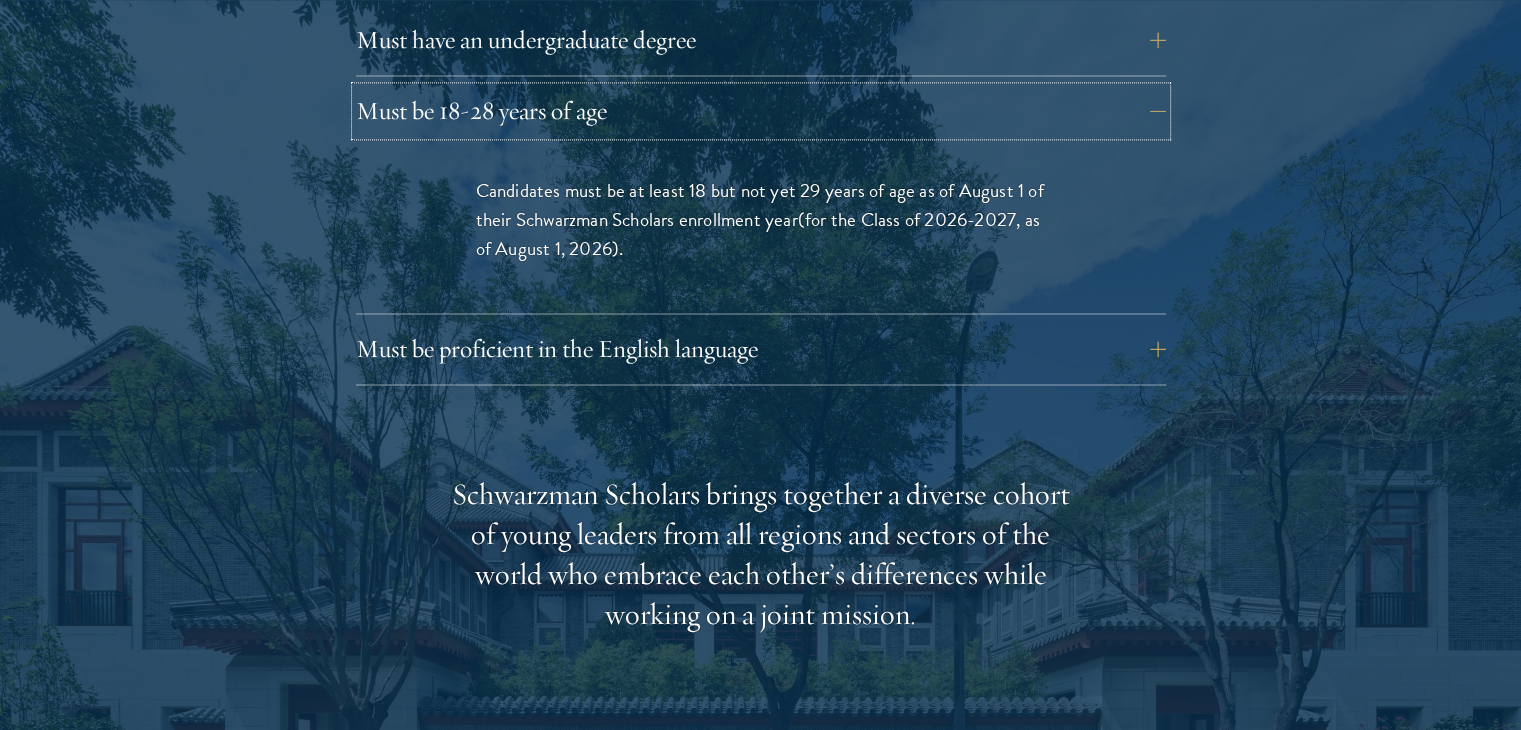 scroll, scrollTop: 2920, scrollLeft: 0, axis: vertical 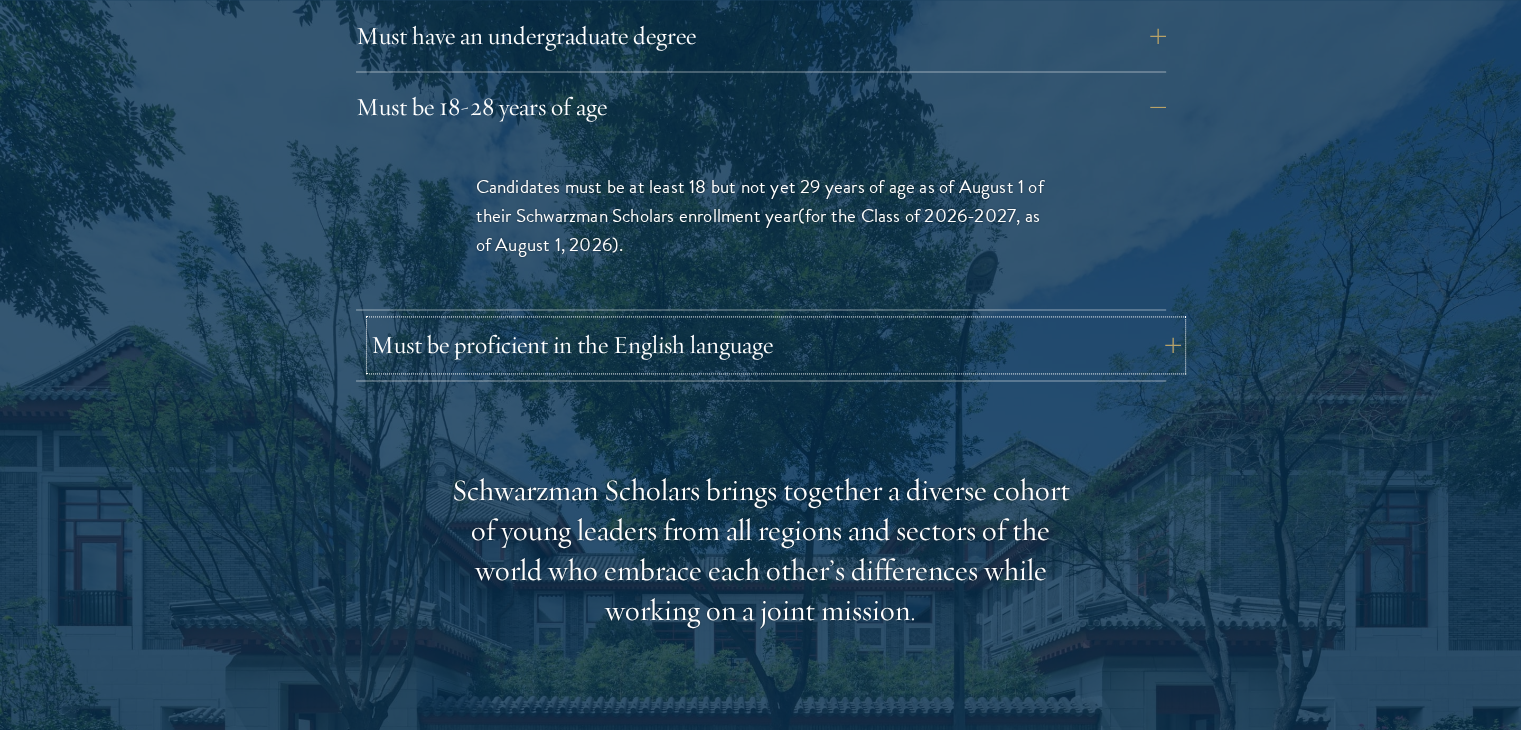 click on "Must be proficient in the English language" at bounding box center (776, 345) 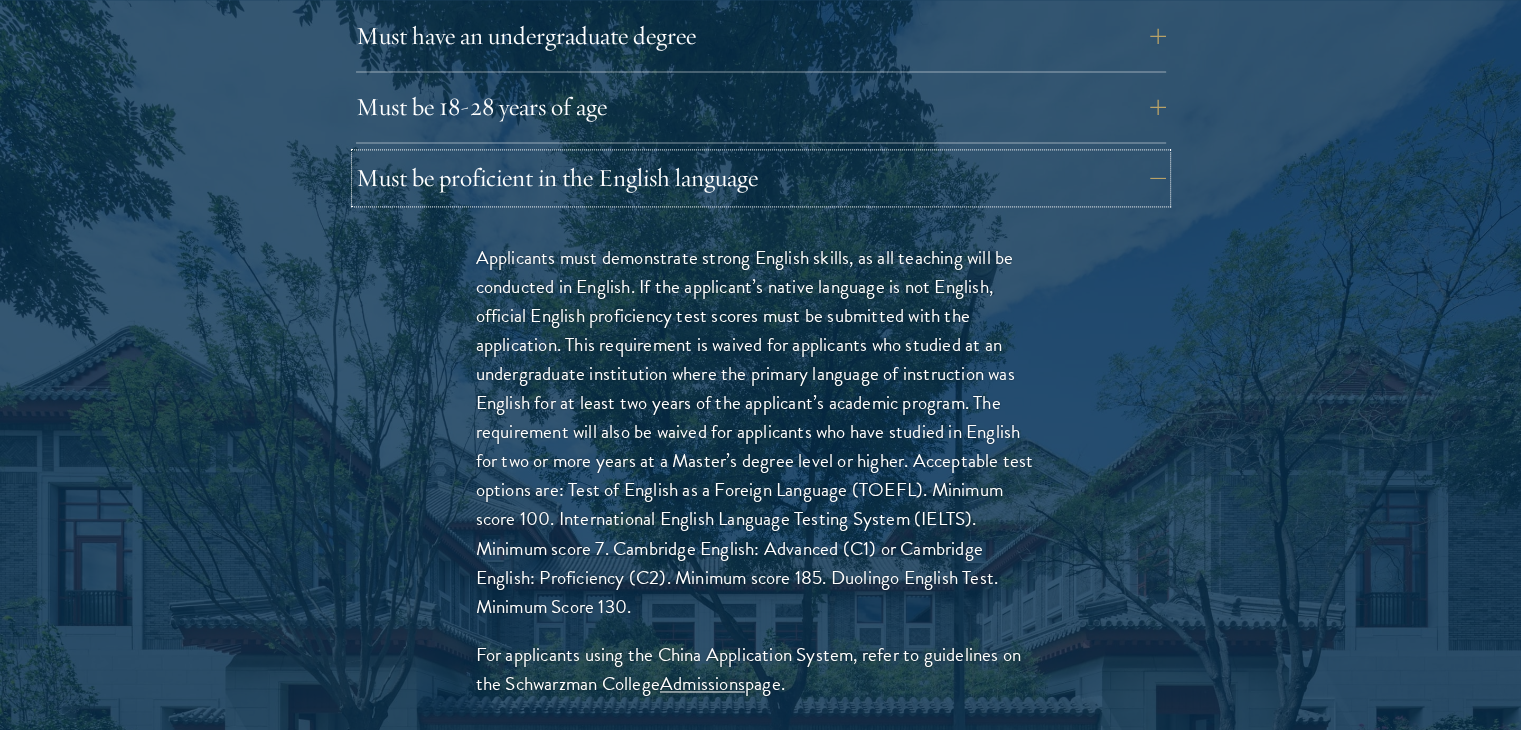 type 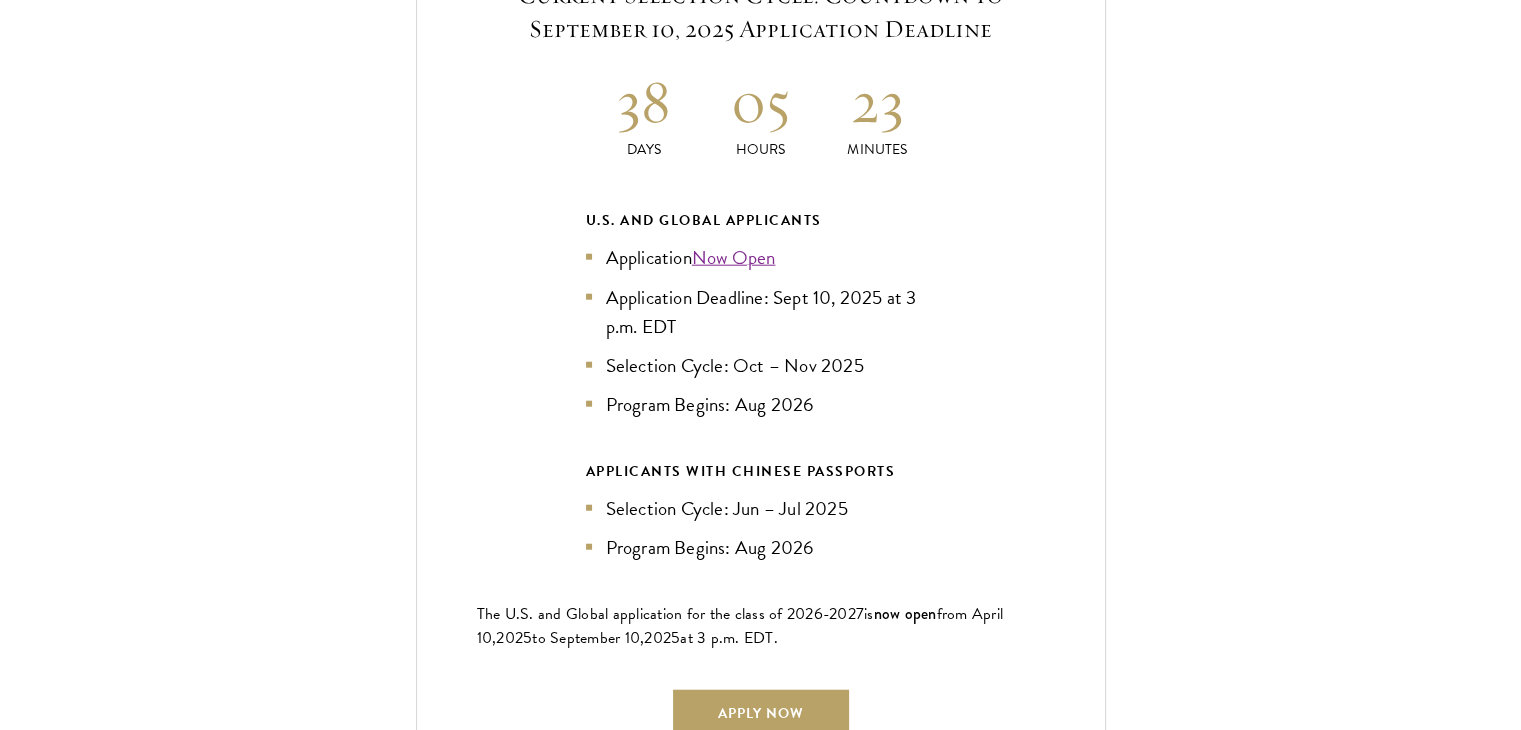 scroll, scrollTop: 4920, scrollLeft: 0, axis: vertical 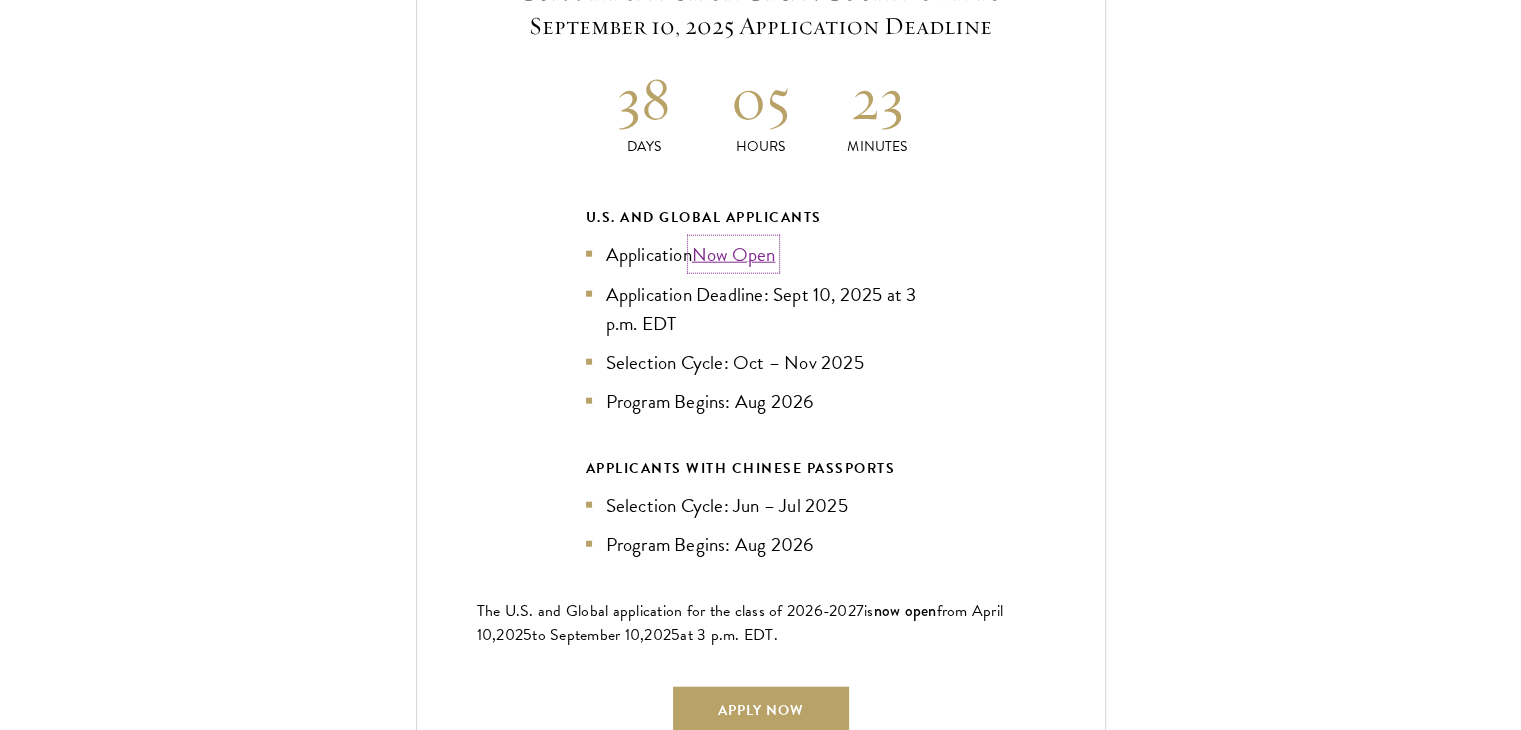 click on "Now Open" at bounding box center [734, 254] 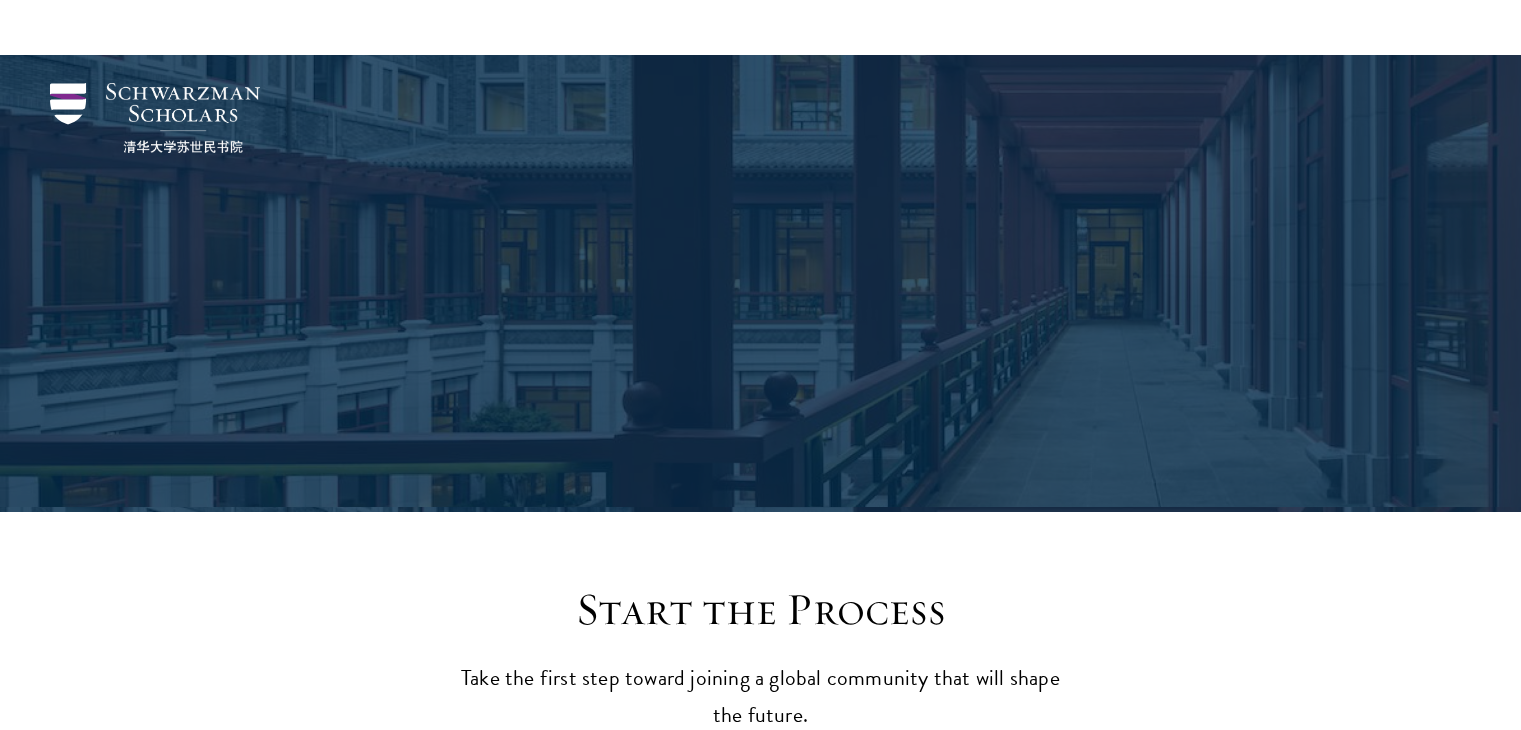 scroll, scrollTop: 2110, scrollLeft: 0, axis: vertical 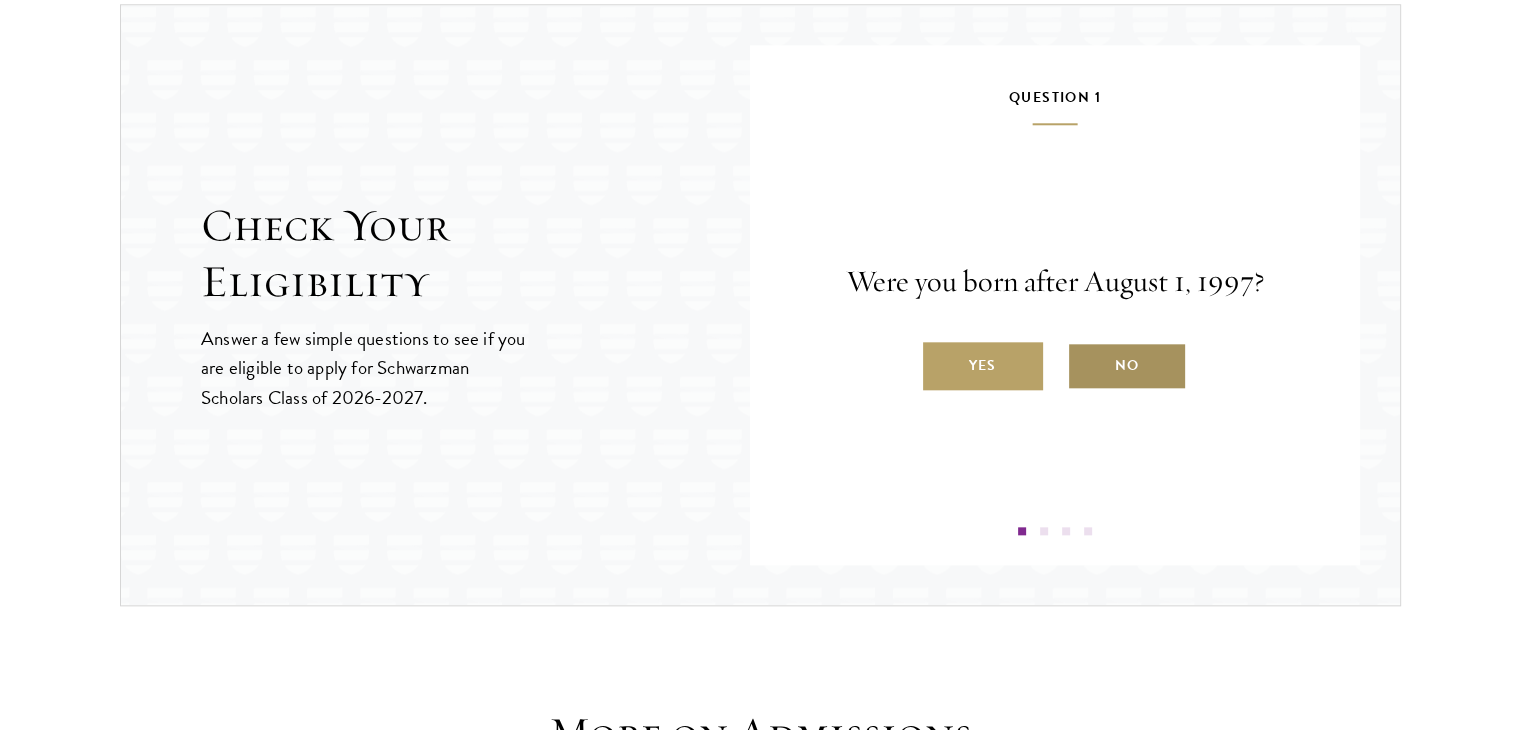 click on "No" at bounding box center (1127, 366) 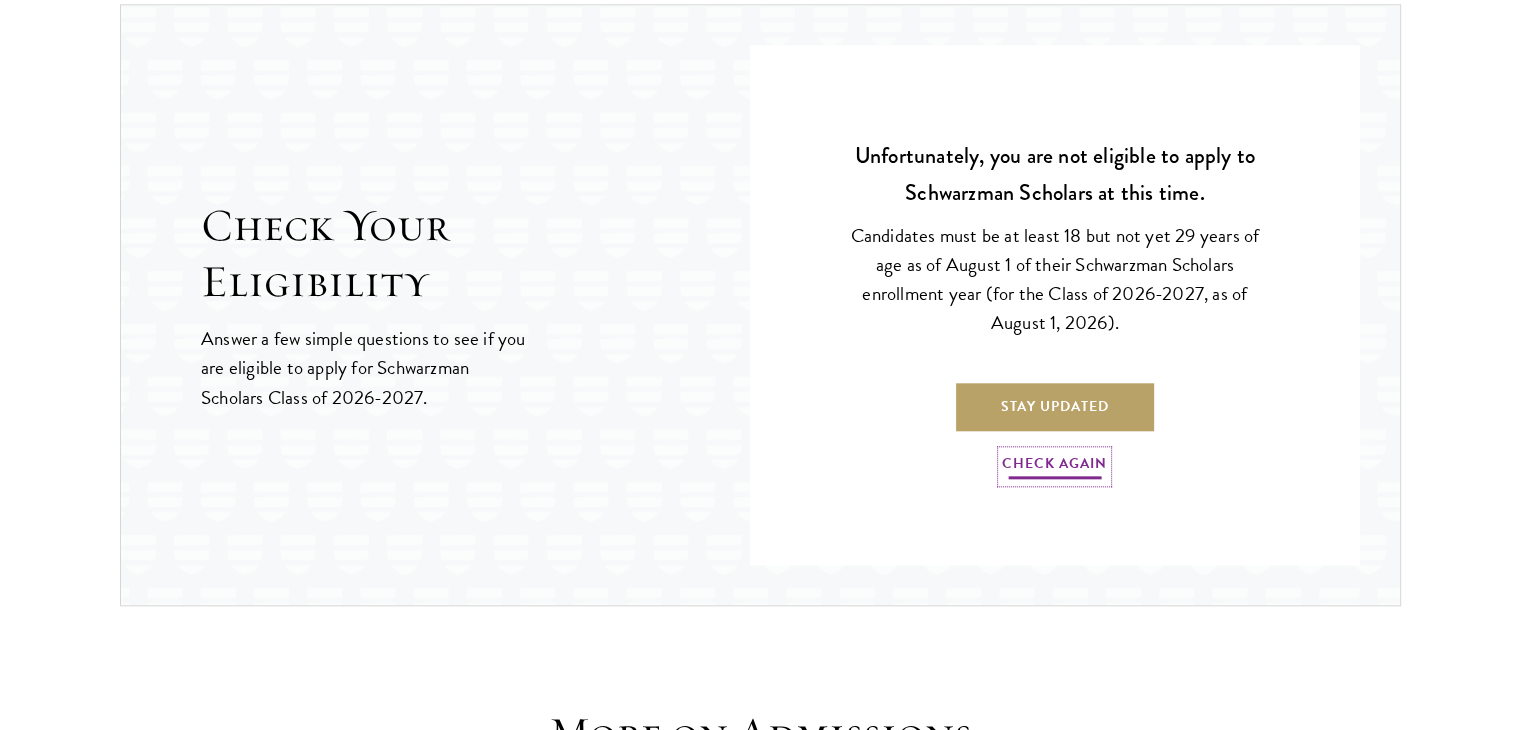 click on "Check Again" at bounding box center [1054, 466] 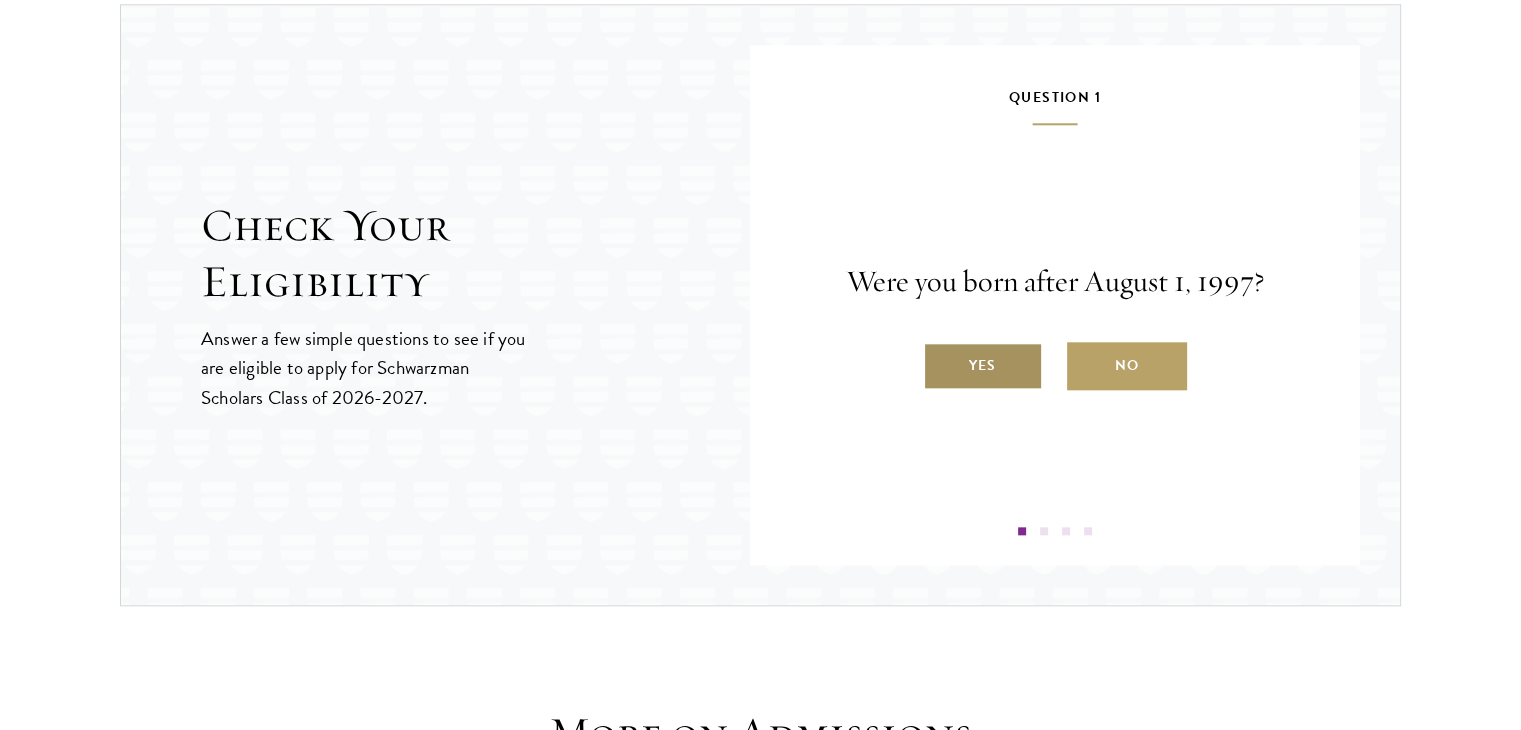 click on "Yes" at bounding box center (983, 366) 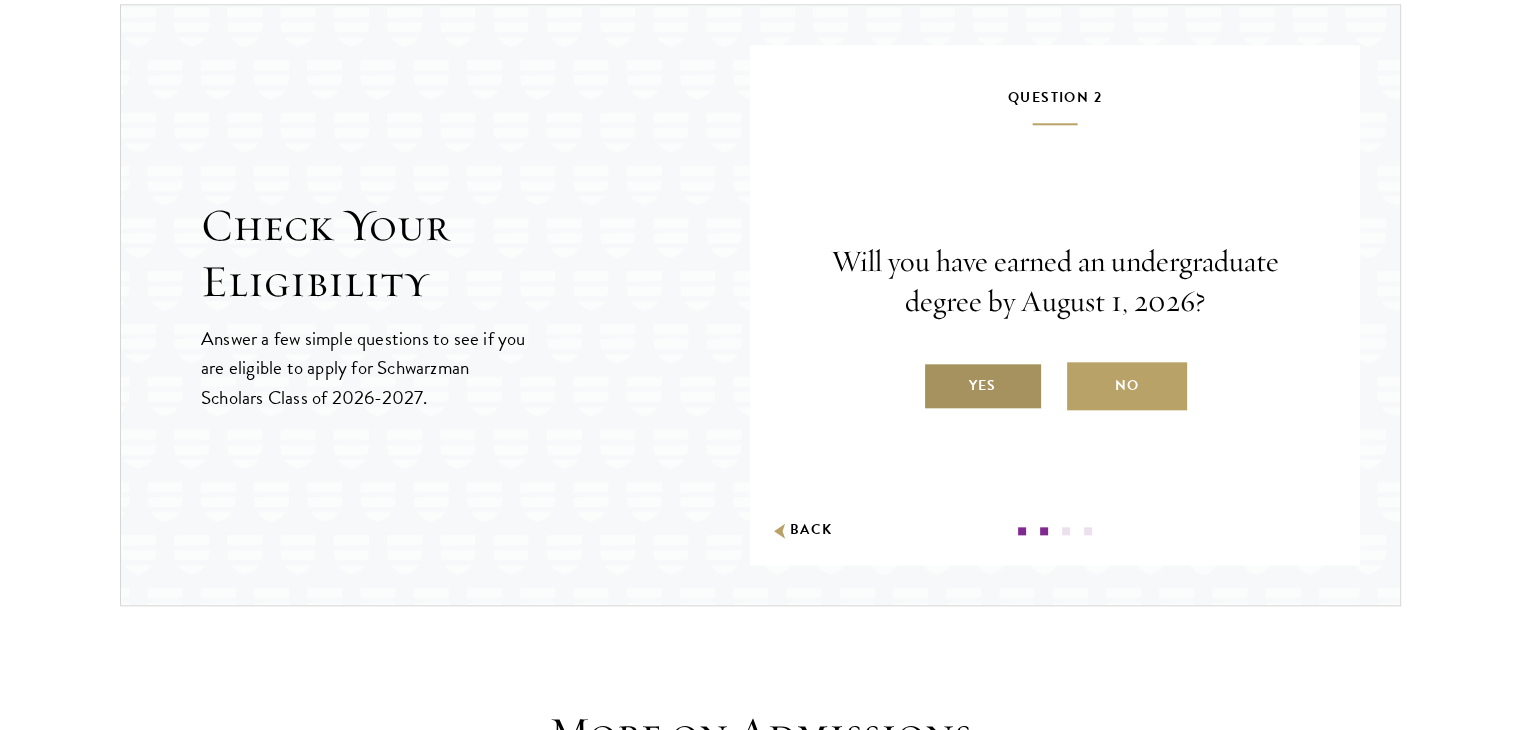 click on "Yes" at bounding box center (983, 386) 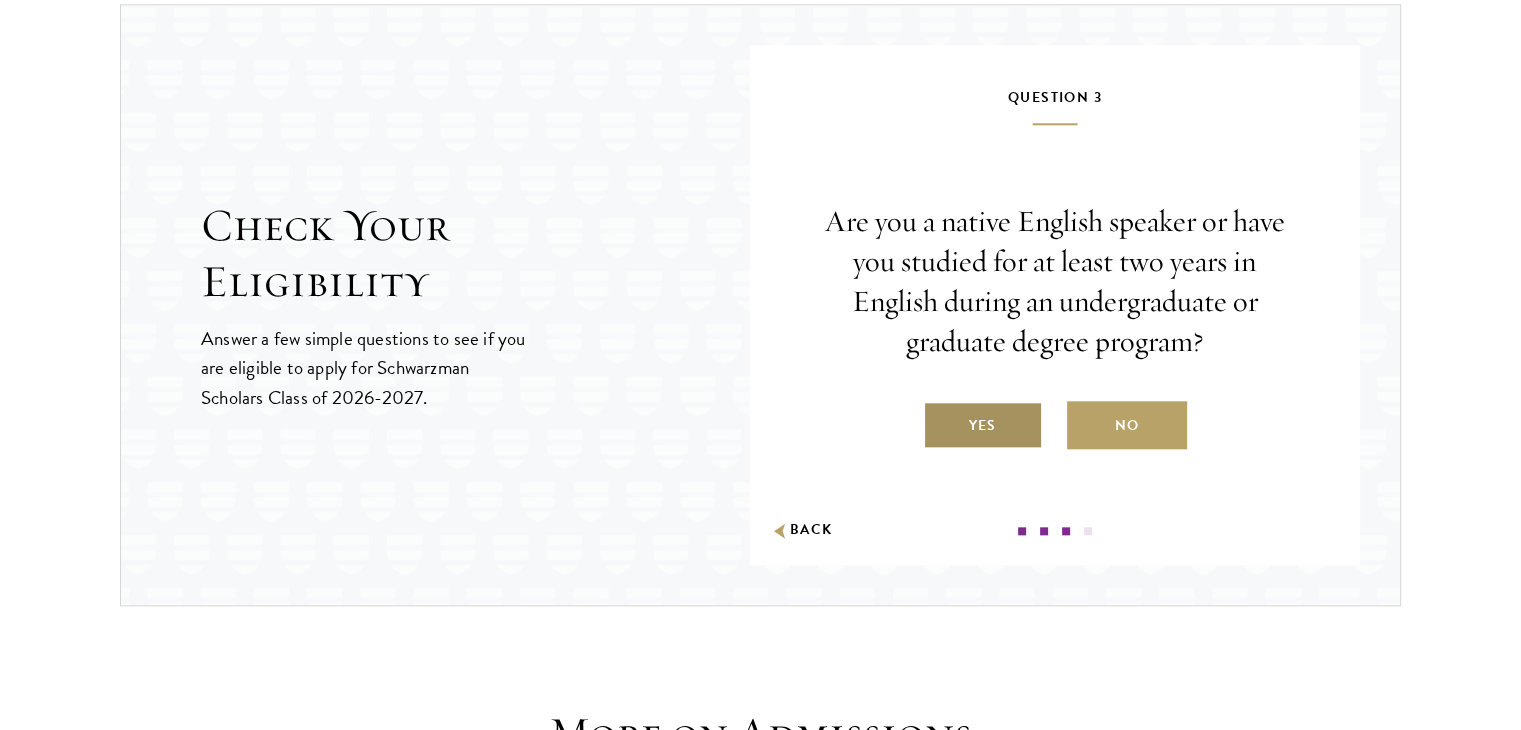 click on "Yes" at bounding box center (983, 425) 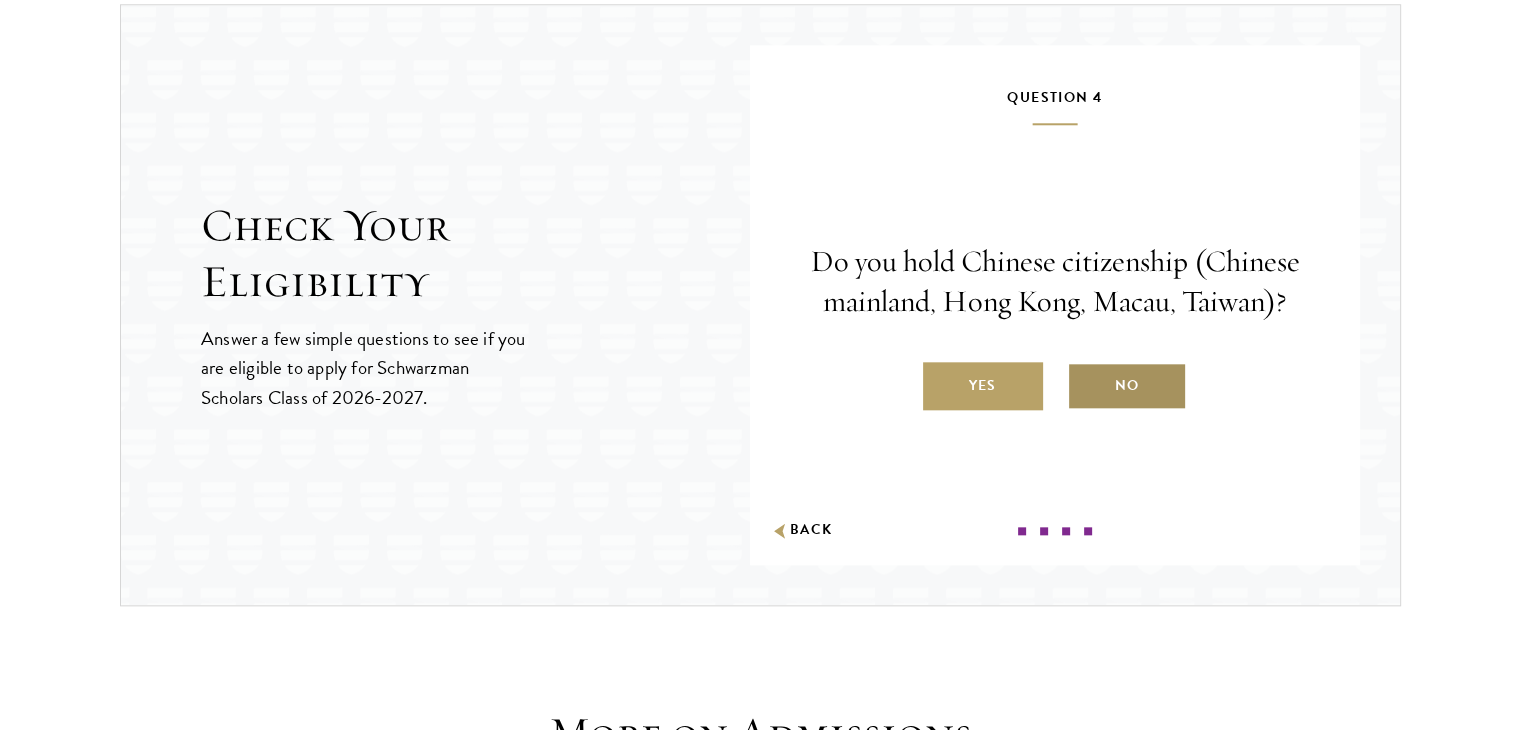 click on "No" at bounding box center [1127, 386] 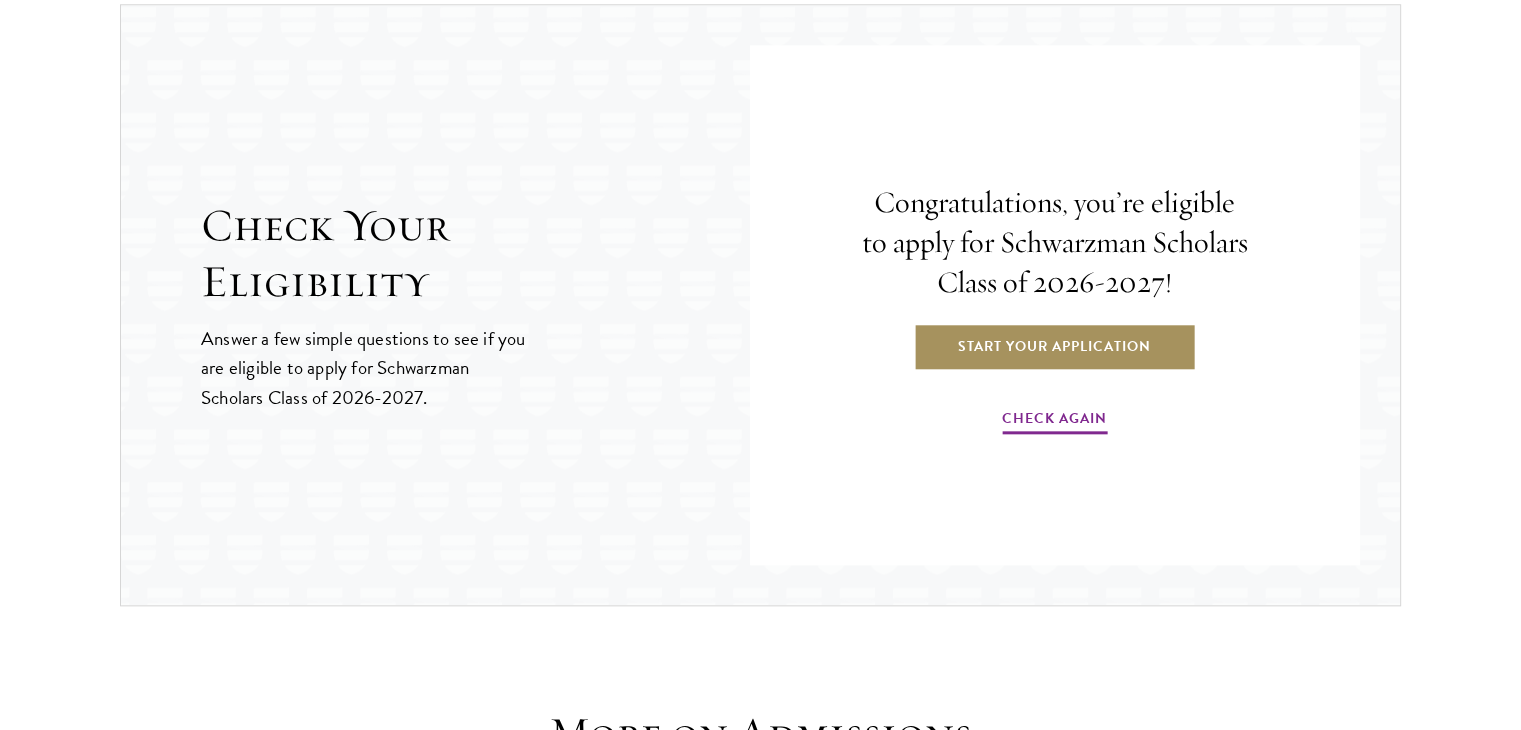 click on "Start Your Application" at bounding box center (1054, 346) 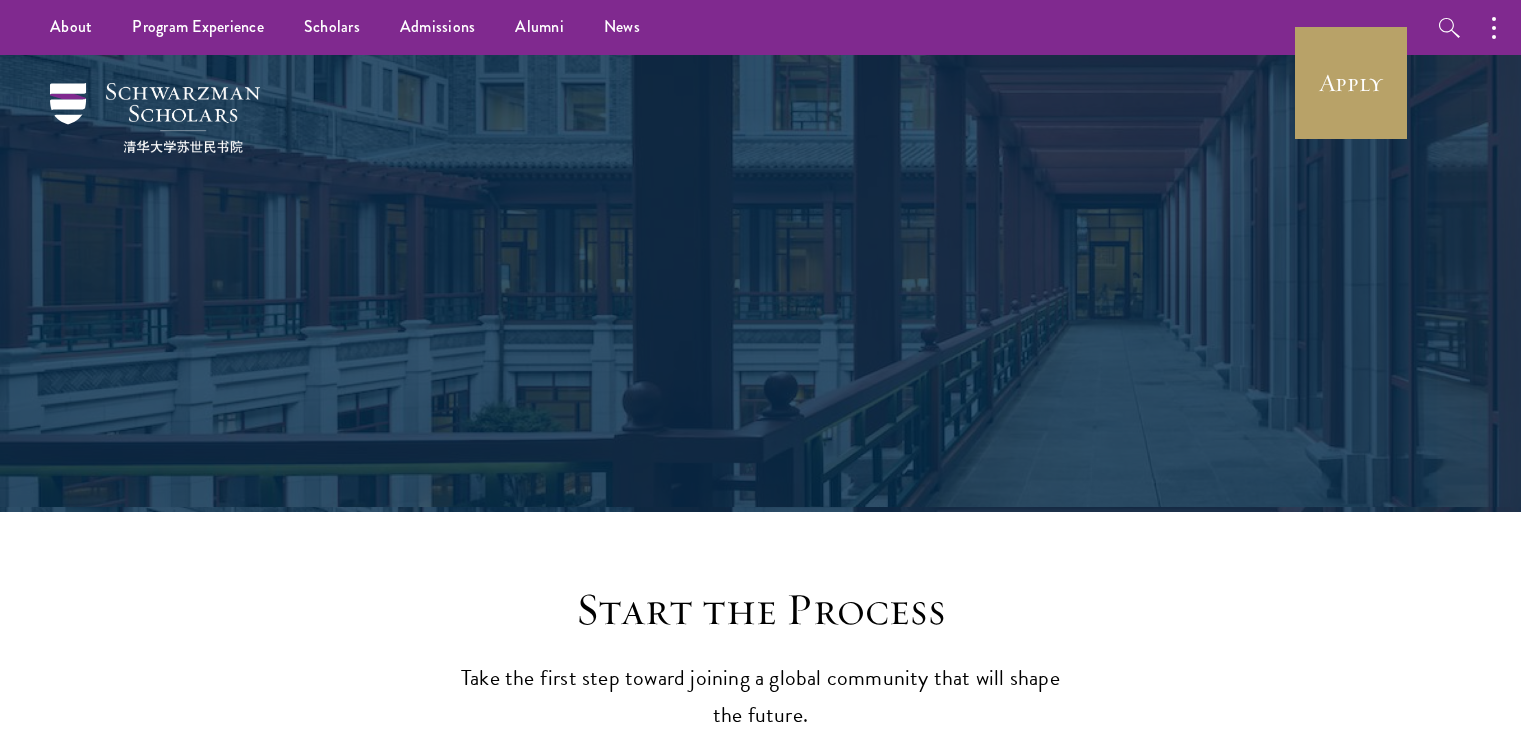 scroll, scrollTop: 0, scrollLeft: 0, axis: both 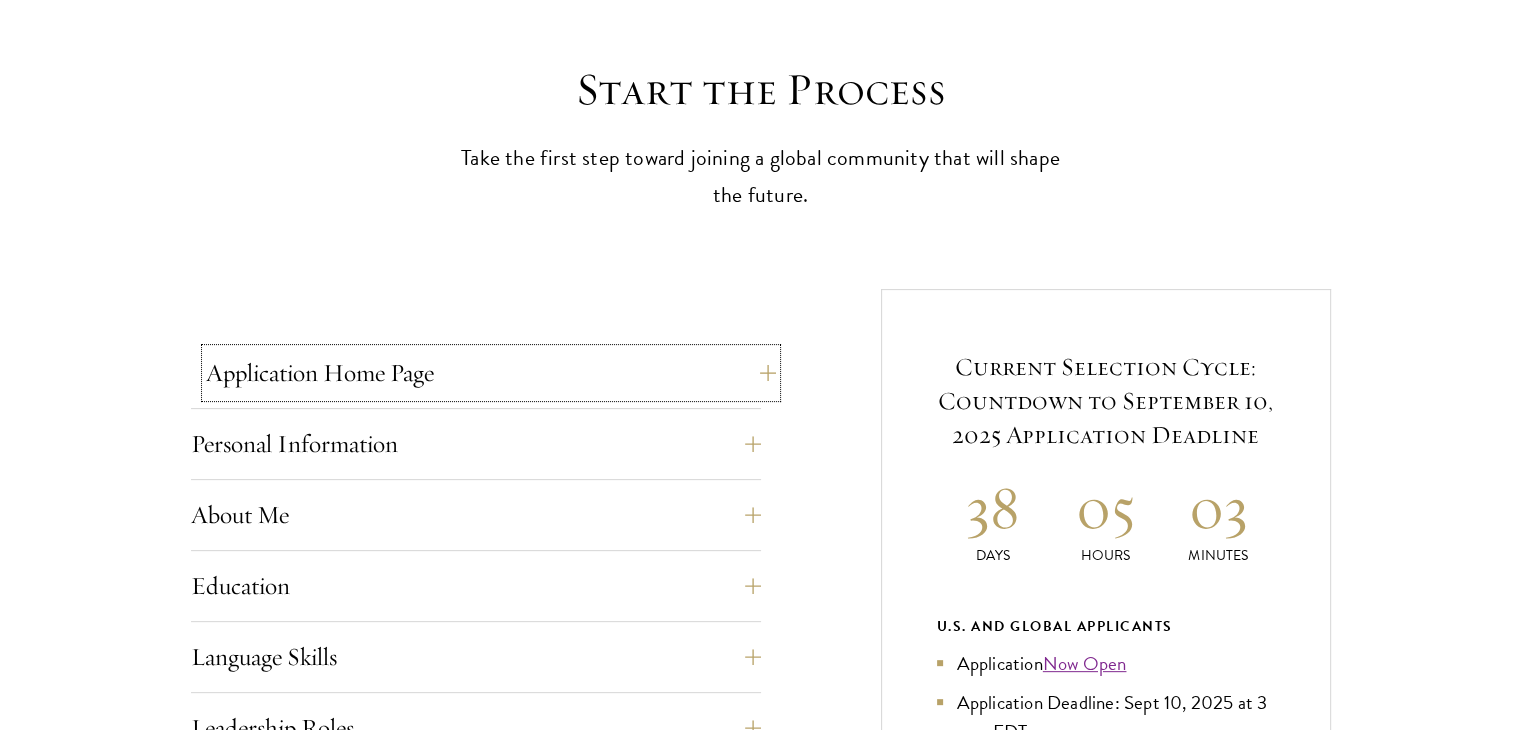 click on "Application Home Page" at bounding box center [491, 373] 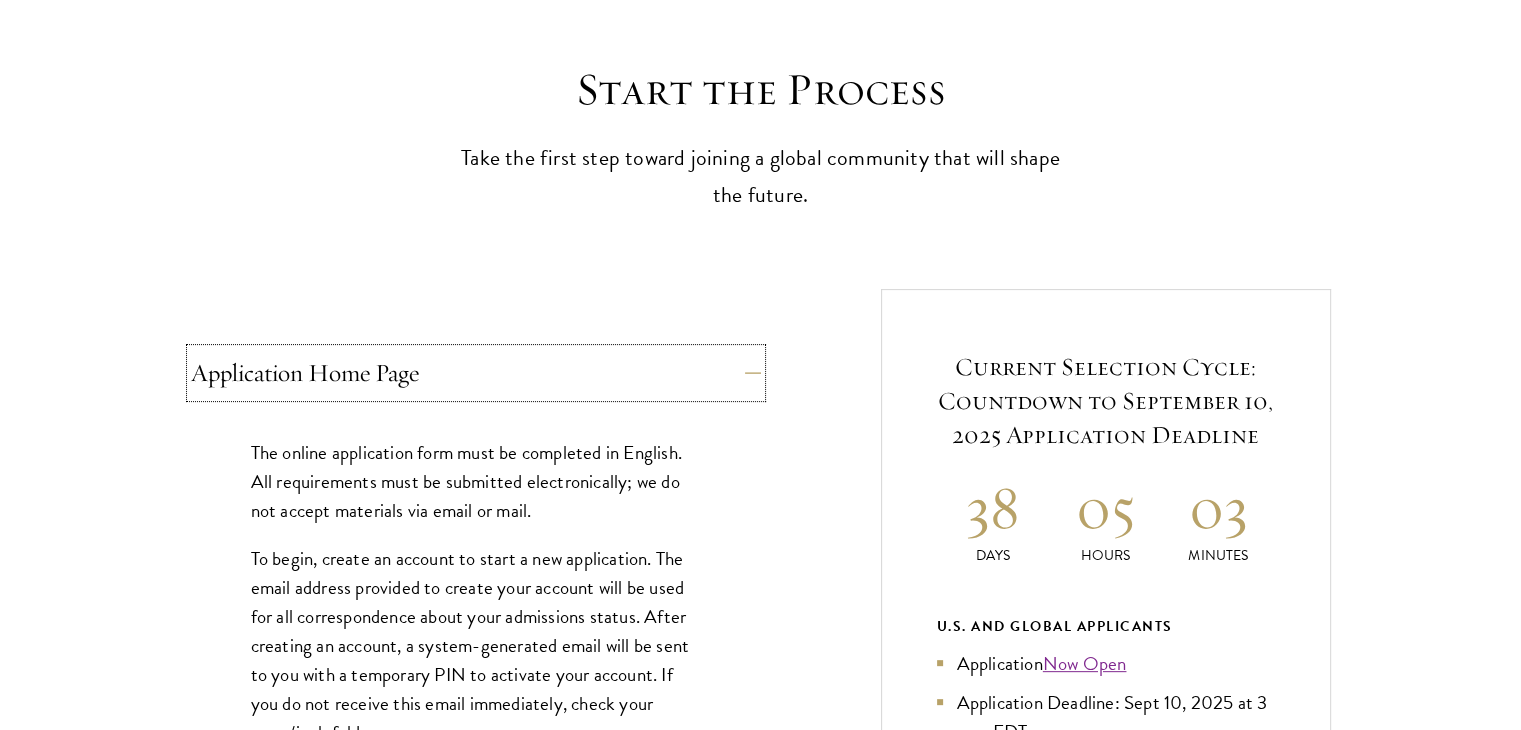 type 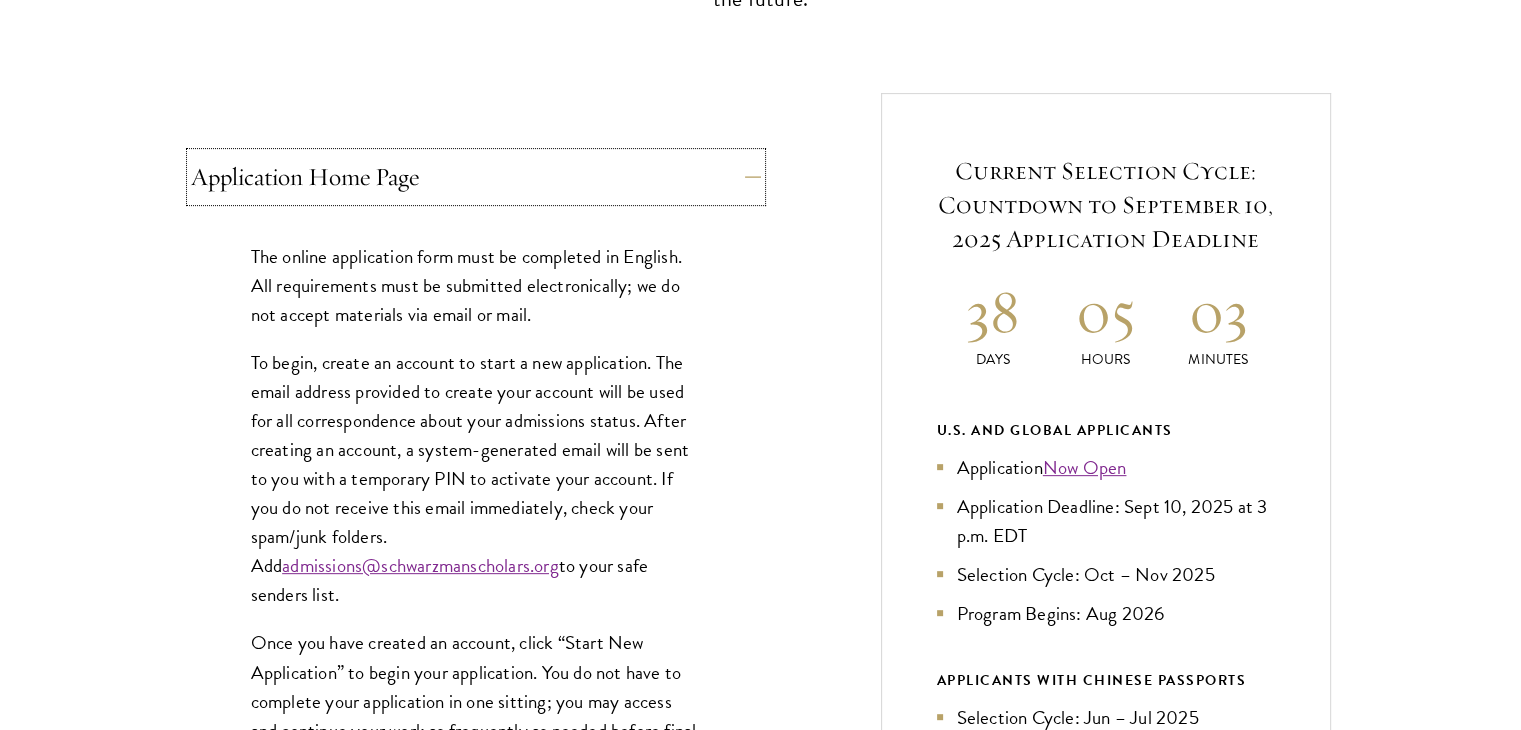 scroll, scrollTop: 720, scrollLeft: 0, axis: vertical 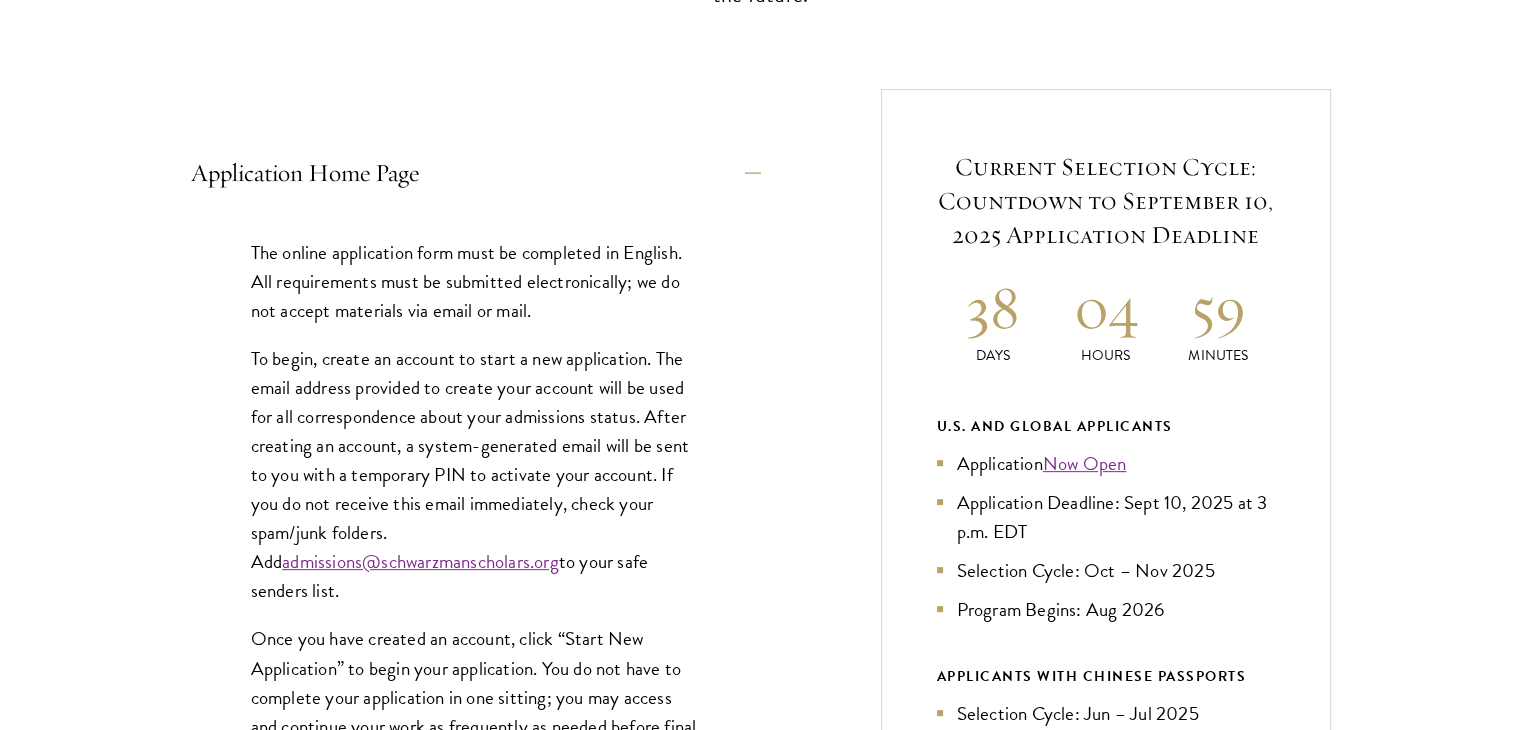 click on "Start the Process
Take the first step toward joining a global community that will shape the future.
Application Home Page
The online application form must be completed in English. All requirements must be submitted electronically; we do not accept materials via email or mail.
To begin, create an account to start a new application. The email address provided to create your account will be used for all correspondence about your admissions status. After creating an account, a system-generated email will be sent to you with a temporary PIN to activate your account. If you do not receive this email immediately, check your spam/junk folders. Add  [EMAIL]  to your safe senders list.
Personal Information
About Me
Biographical Profile:  Scholars .
Resume/Curriculum Vitae:
Video Introduction:
Interests:
Reapplicant Information:" at bounding box center [760, 1014] 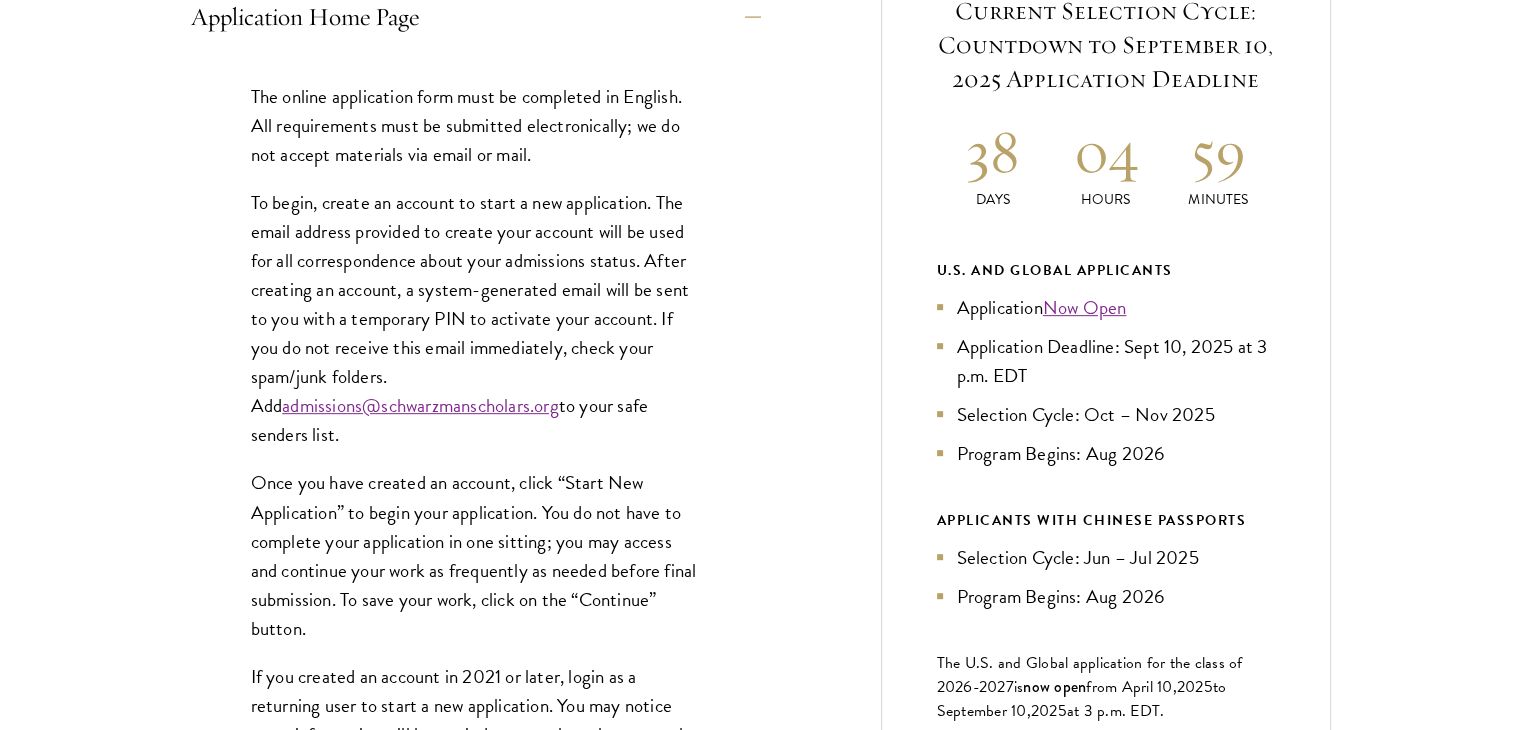 scroll, scrollTop: 880, scrollLeft: 0, axis: vertical 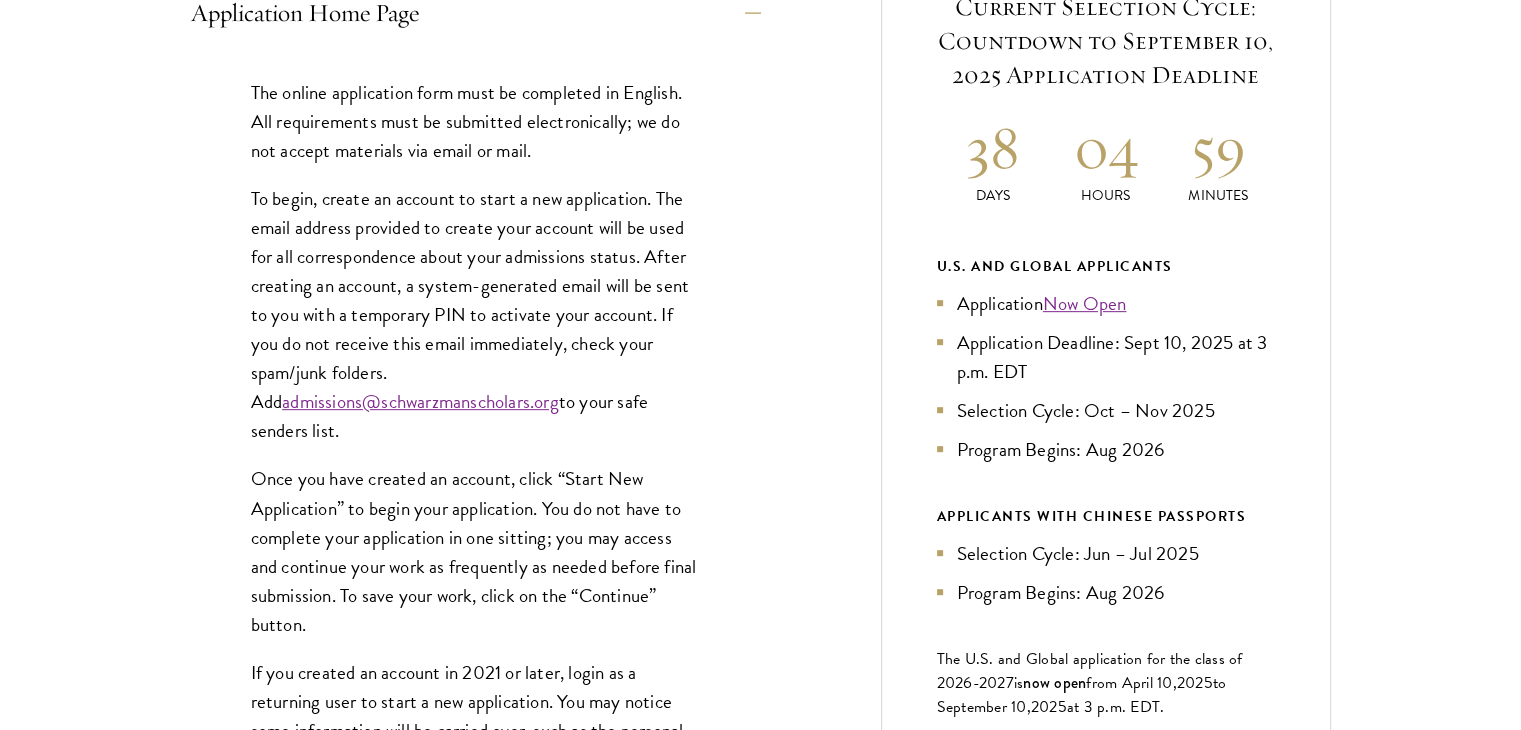 click on "Start the Process
Take the first step toward joining a global community that will shape the future.
Application Home Page
The online application form must be completed in English. All requirements must be submitted electronically; we do not accept materials via email or mail.
To begin, create an account to start a new application. The email address provided to create your account will be used for all correspondence about your admissions status. After creating an account, a system-generated email will be sent to you with a temporary PIN to activate your account. If you do not receive this email immediately, check your spam/junk folders. Add  [EMAIL]  to your safe senders list.
Personal Information
About Me
Biographical Profile:  Scholars .
Resume/Curriculum Vitae:
Video Introduction:
Interests:
Reapplicant Information:" at bounding box center (760, 854) 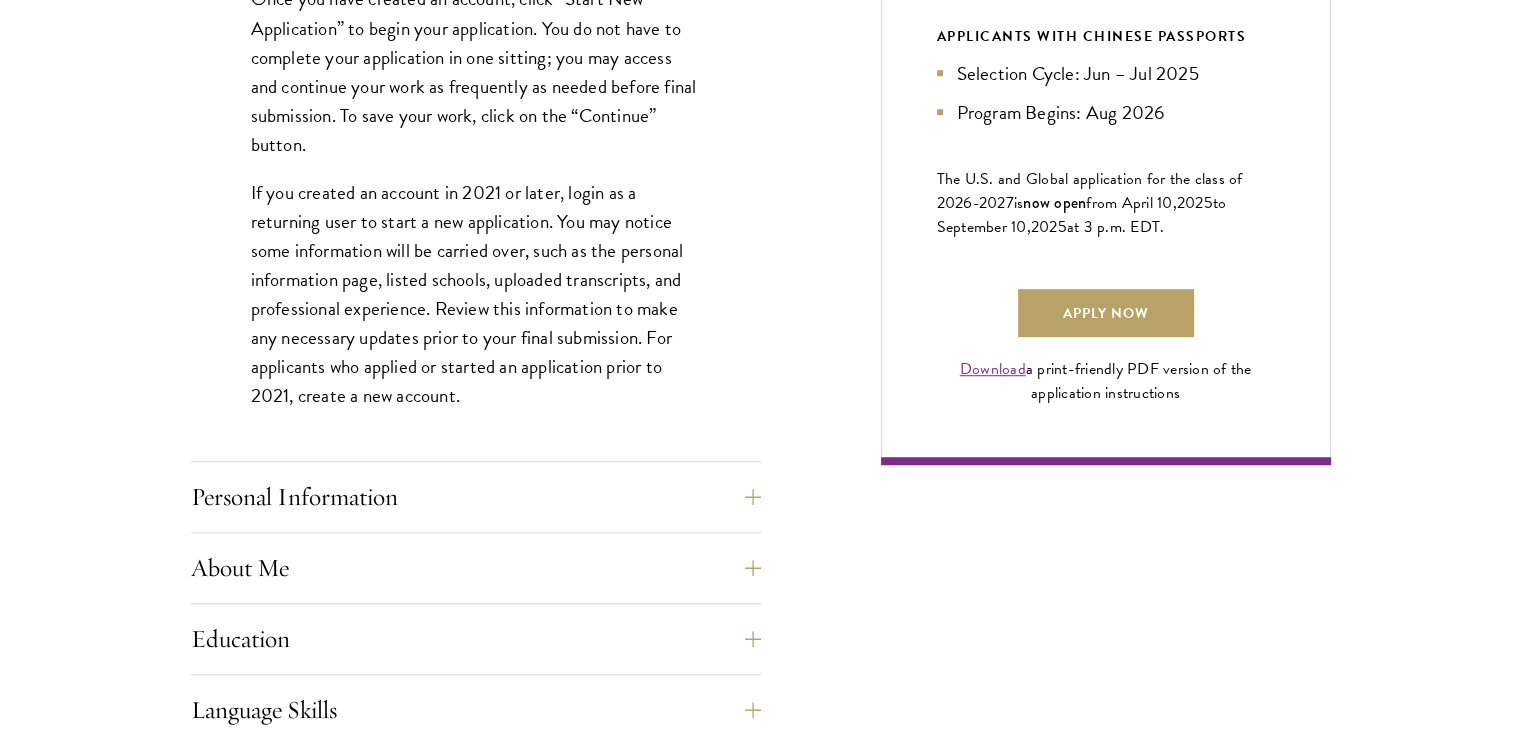 scroll, scrollTop: 1400, scrollLeft: 0, axis: vertical 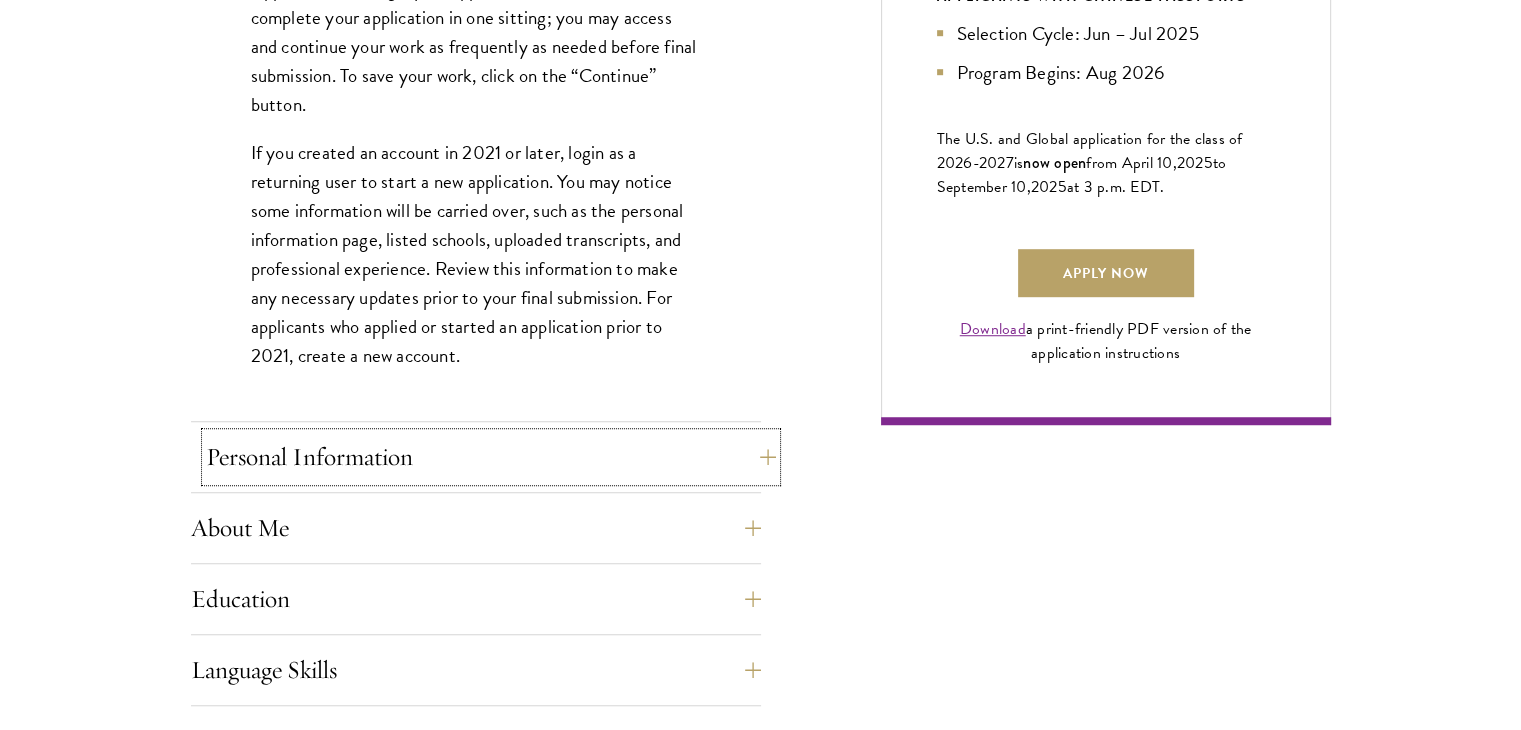 click on "Personal Information" at bounding box center (491, 457) 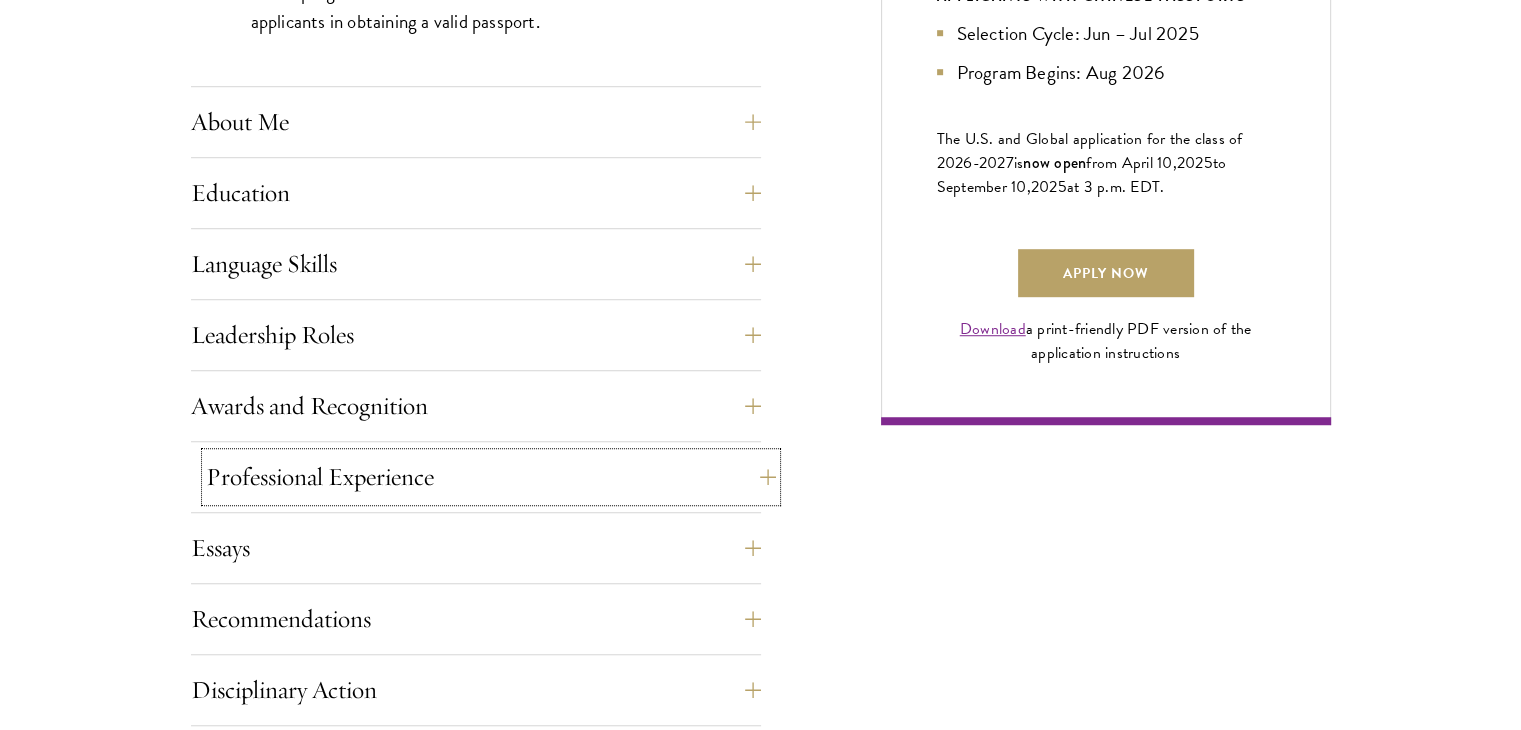 click on "Professional Experience" at bounding box center (491, 477) 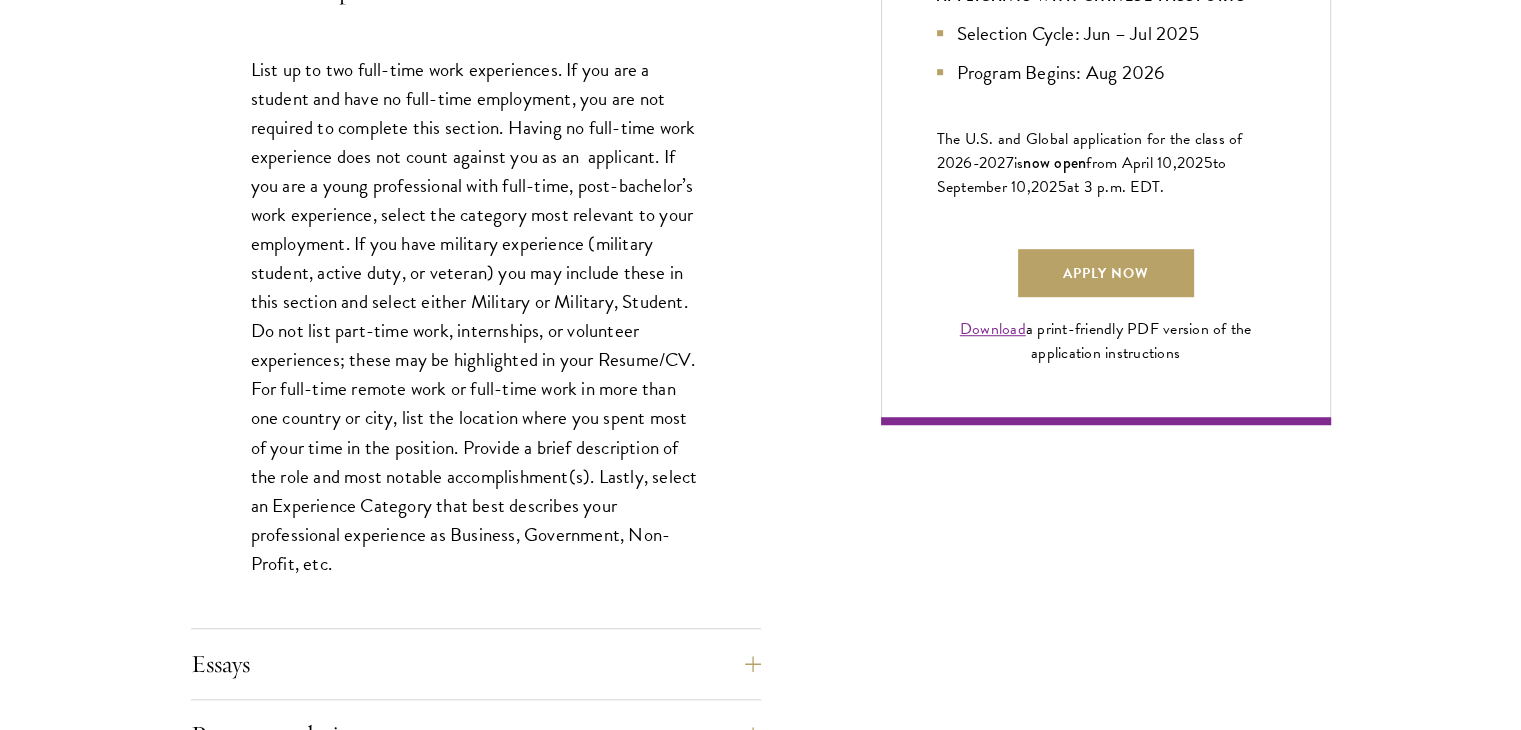 click on "Start the Process
Take the first step toward joining a global community that will shape the future.
Application Home Page
The online application form must be completed in English. All requirements must be submitted electronically; we do not accept materials via email or mail.
To begin, create an account to start a new application. The email address provided to create your account will be used for all correspondence about your admissions status. After creating an account, a system-generated email will be sent to you with a temporary PIN to activate your account. If you do not receive this email immediately, check your spam/junk folders. Add  [EMAIL]  to your safe senders list.
Personal Information
About Me
Biographical Profile:  Scholars .
Resume/Curriculum Vitae:
Video Introduction:
Interests:
Reapplicant Information:" at bounding box center (760, 189) 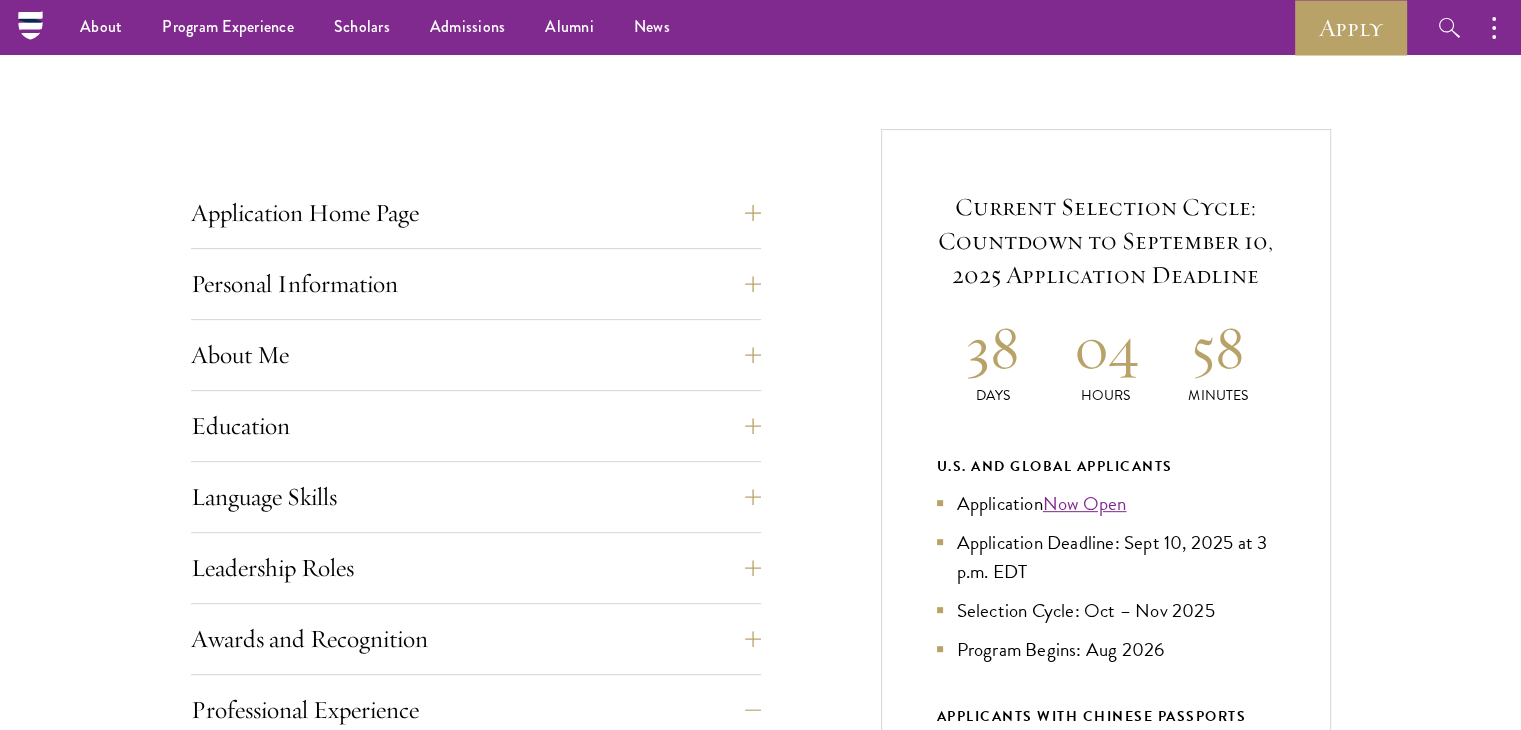 scroll, scrollTop: 680, scrollLeft: 0, axis: vertical 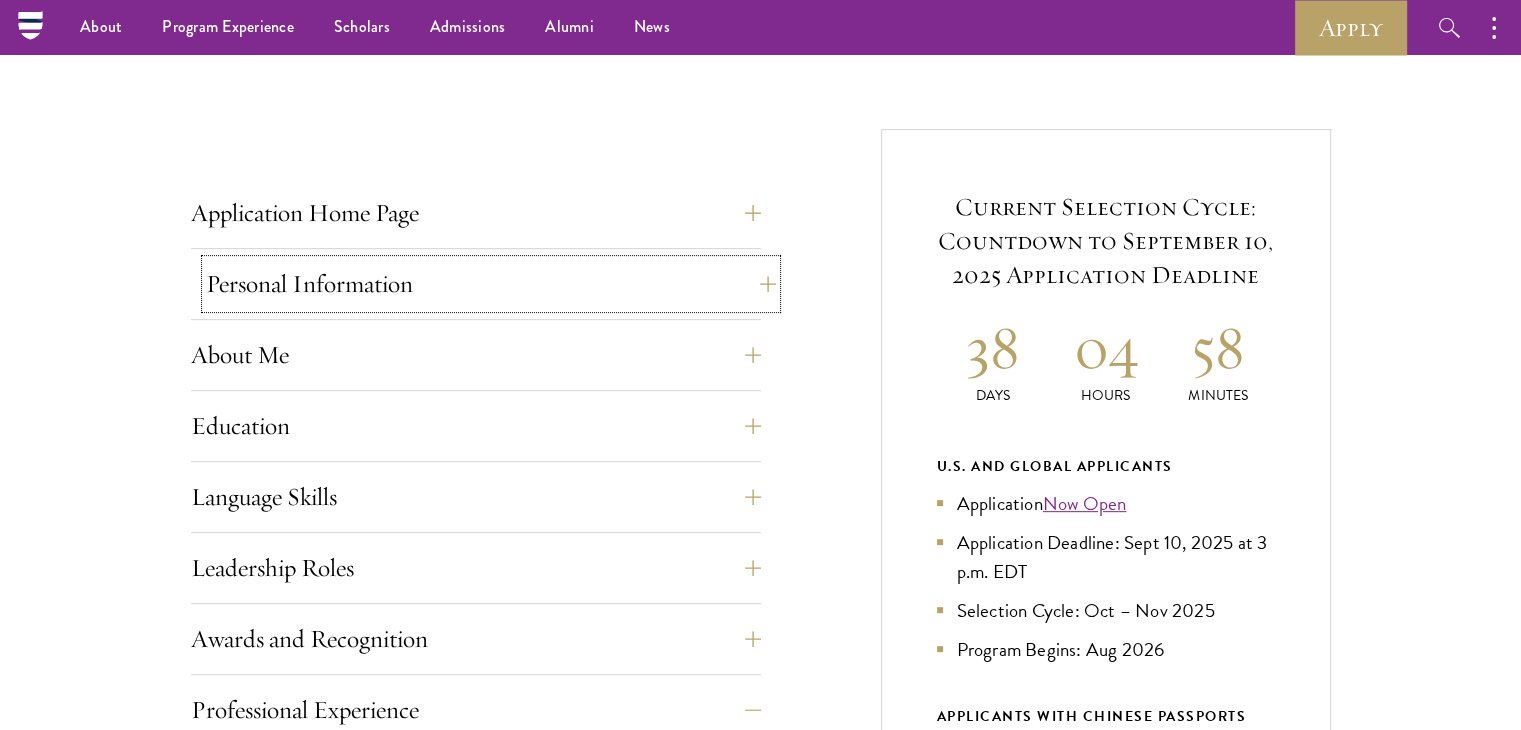 click on "Personal Information" at bounding box center (491, 284) 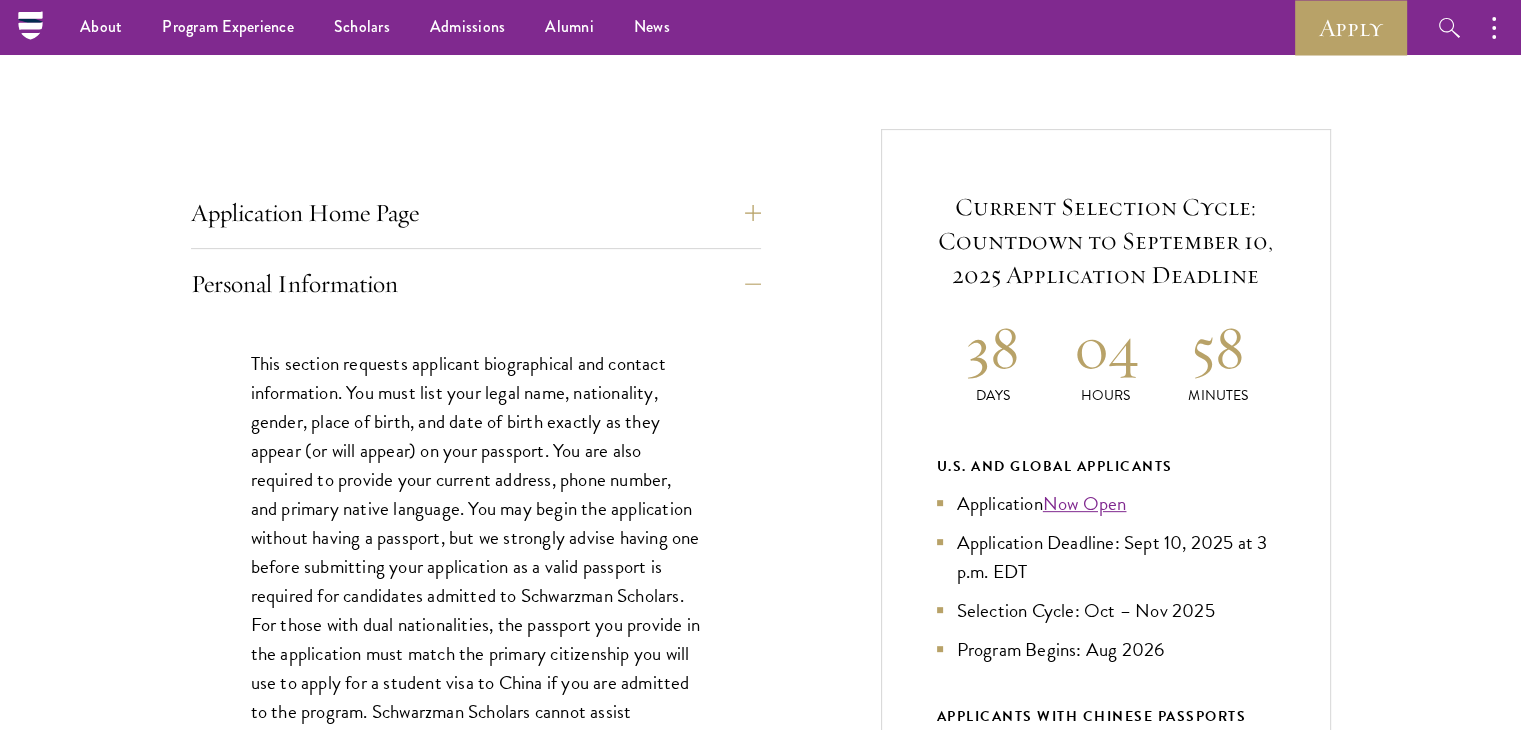 click on "Start the Process
Take the first step toward joining a global community that will shape the future.
Application Home Page
The online application form must be completed in English. All requirements must be submitted electronically; we do not accept materials via email or mail.
To begin, create an account to start a new application. The email address provided to create your account will be used for all correspondence about your admissions status. After creating an account, a system-generated email will be sent to you with a temporary PIN to activate your account. If you do not receive this email immediately, check your spam/junk folders. Add  [EMAIL]  to your safe senders list.
Personal Information
About Me
Biographical Profile:  Scholars .
Resume/Curriculum Vitae:
Video Introduction:
Interests:
Reapplicant Information:" at bounding box center [760, 851] 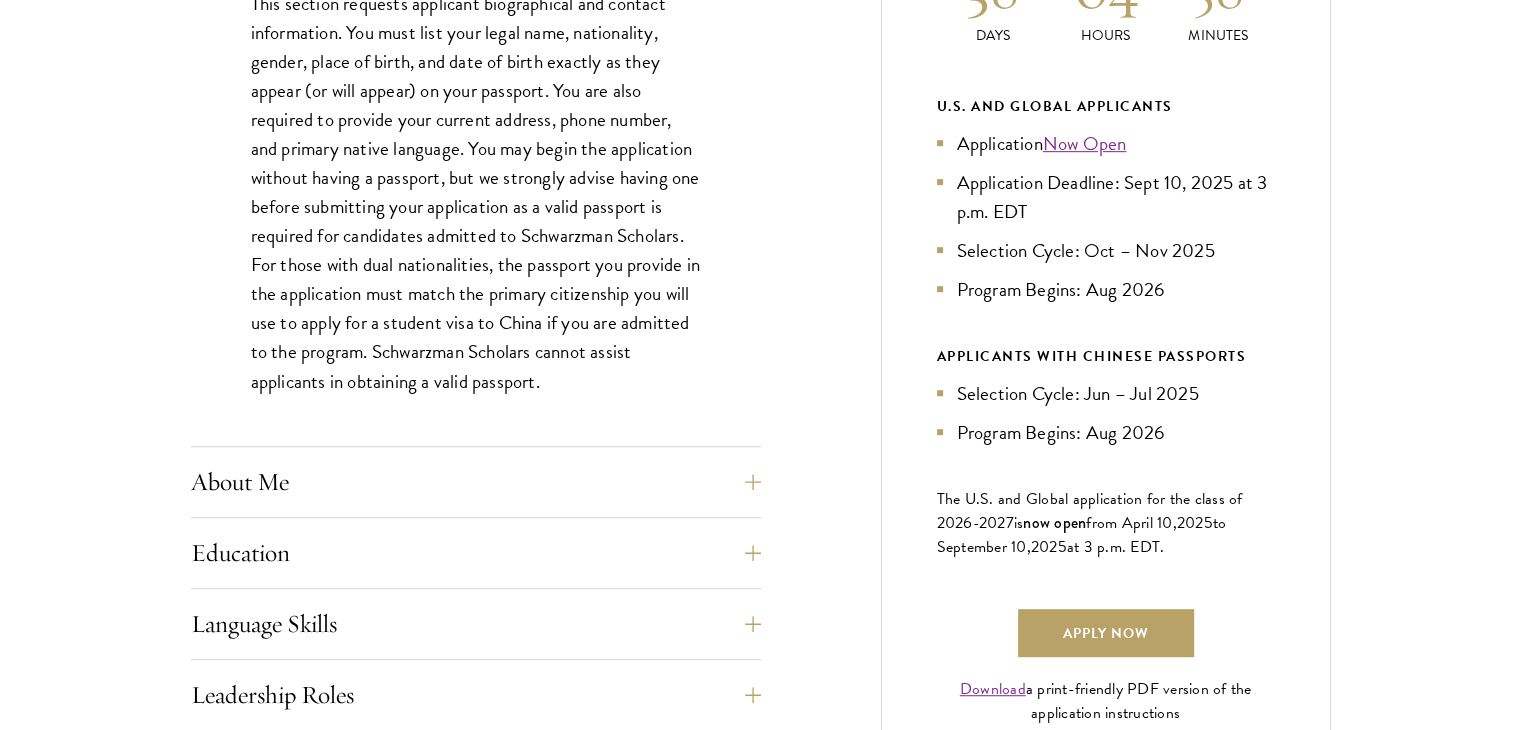 scroll, scrollTop: 1080, scrollLeft: 0, axis: vertical 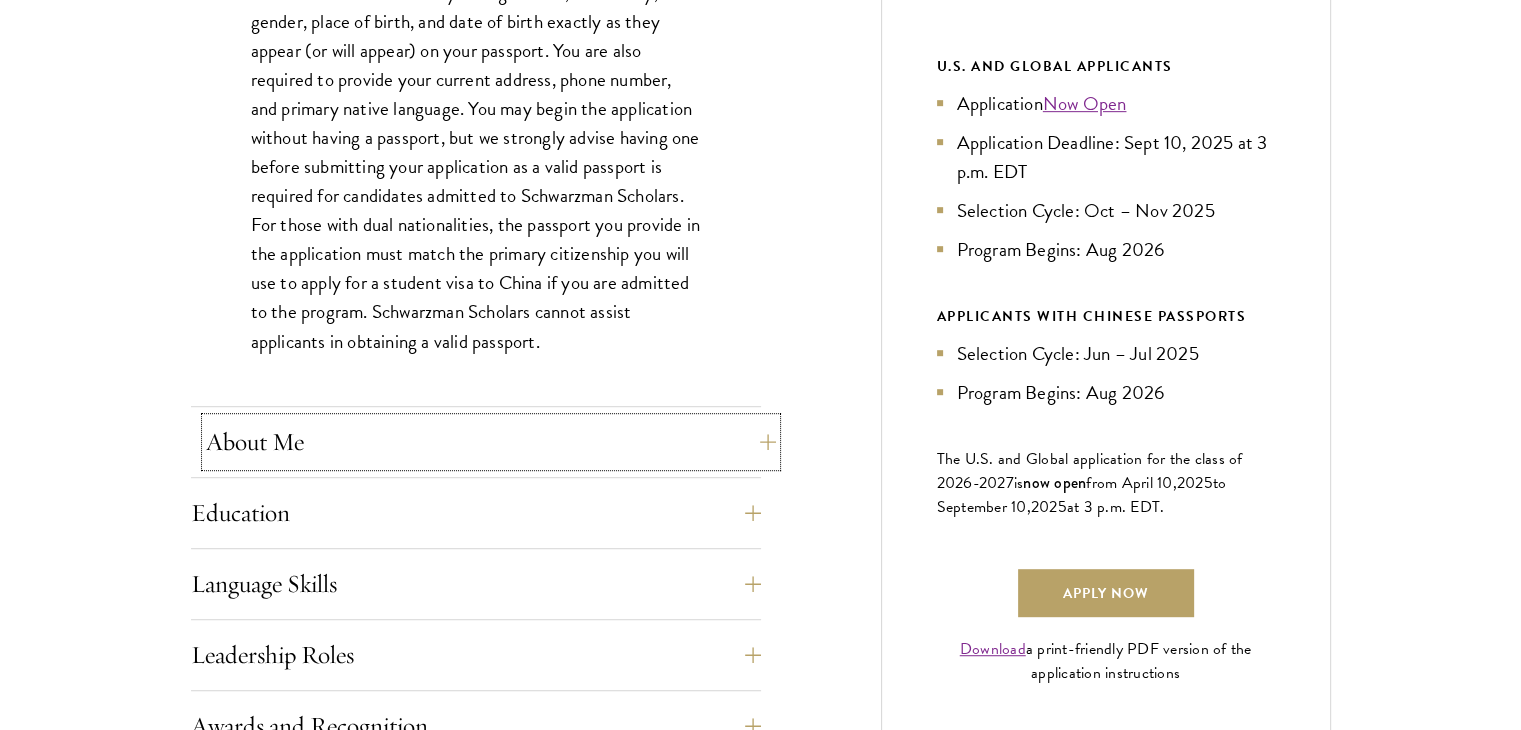 click on "About Me" at bounding box center [491, 442] 